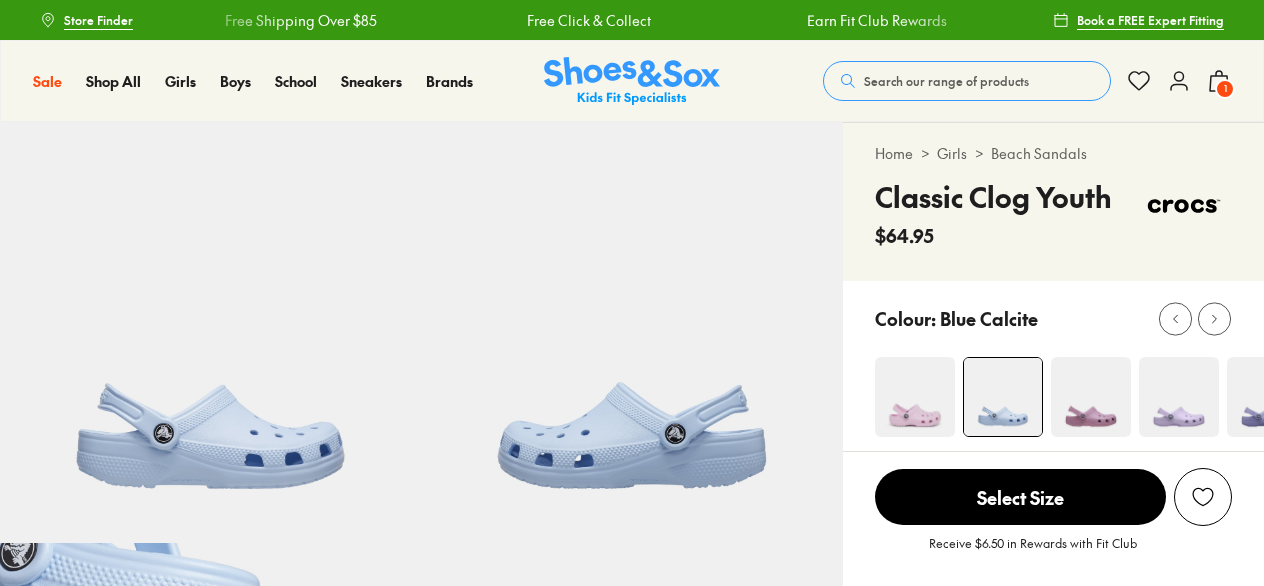 select on "*" 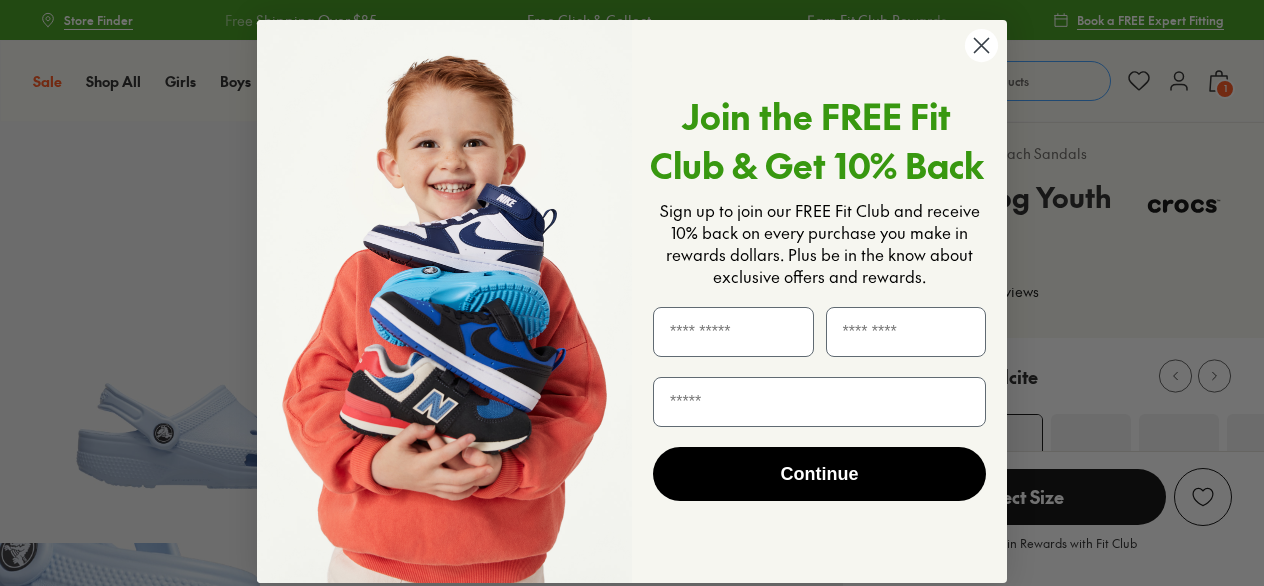 scroll, scrollTop: 0, scrollLeft: 0, axis: both 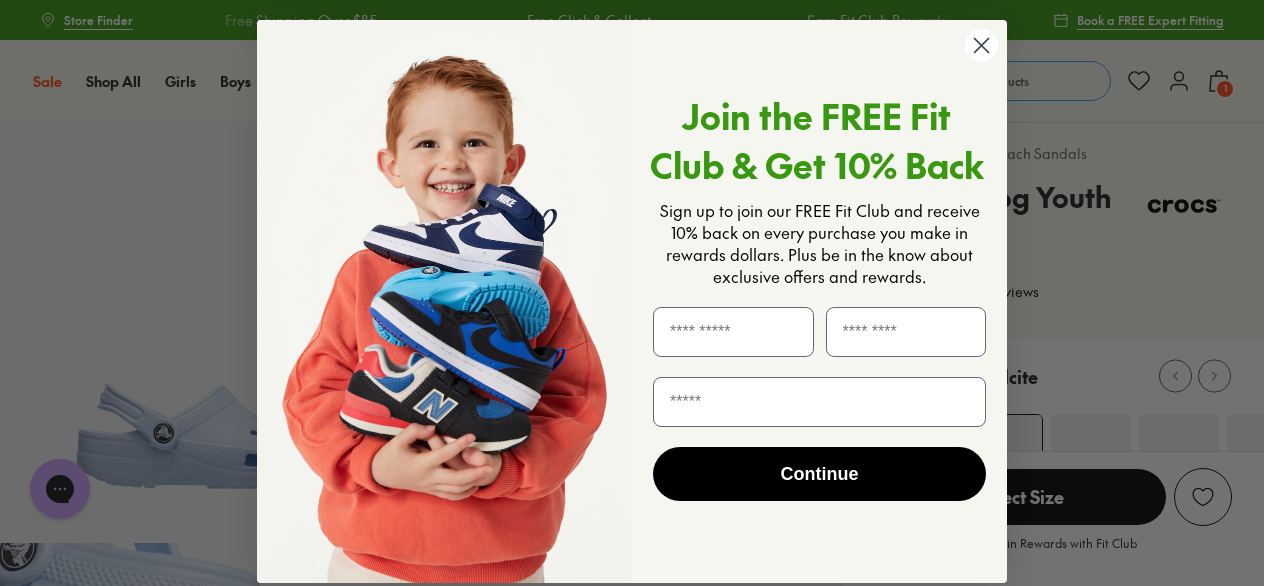 click 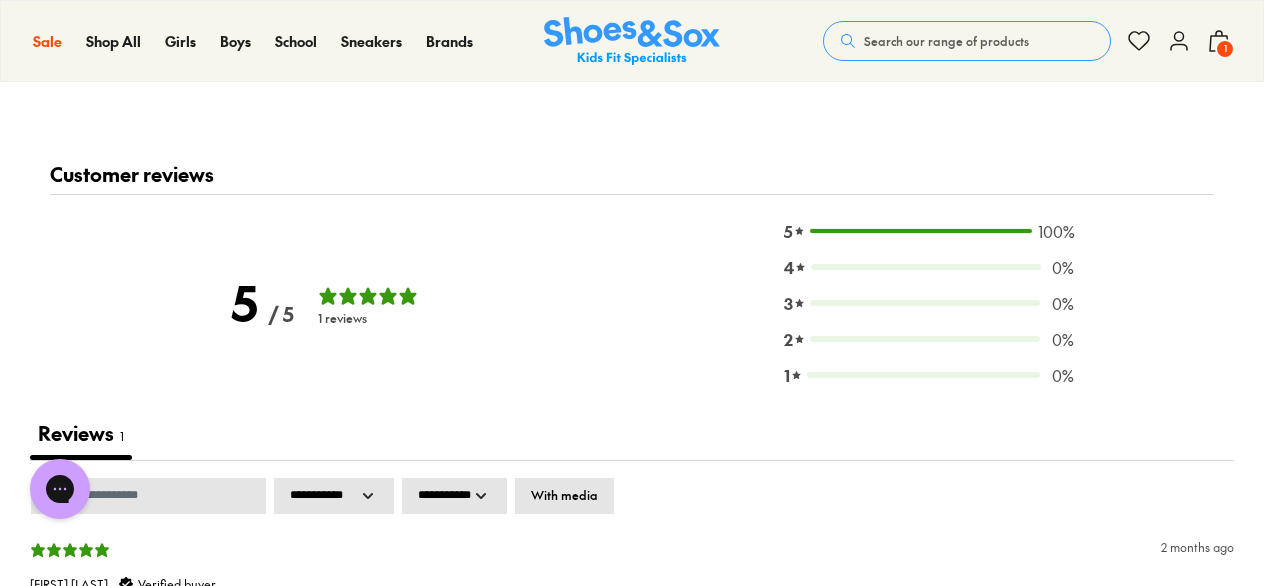 scroll, scrollTop: 2700, scrollLeft: 0, axis: vertical 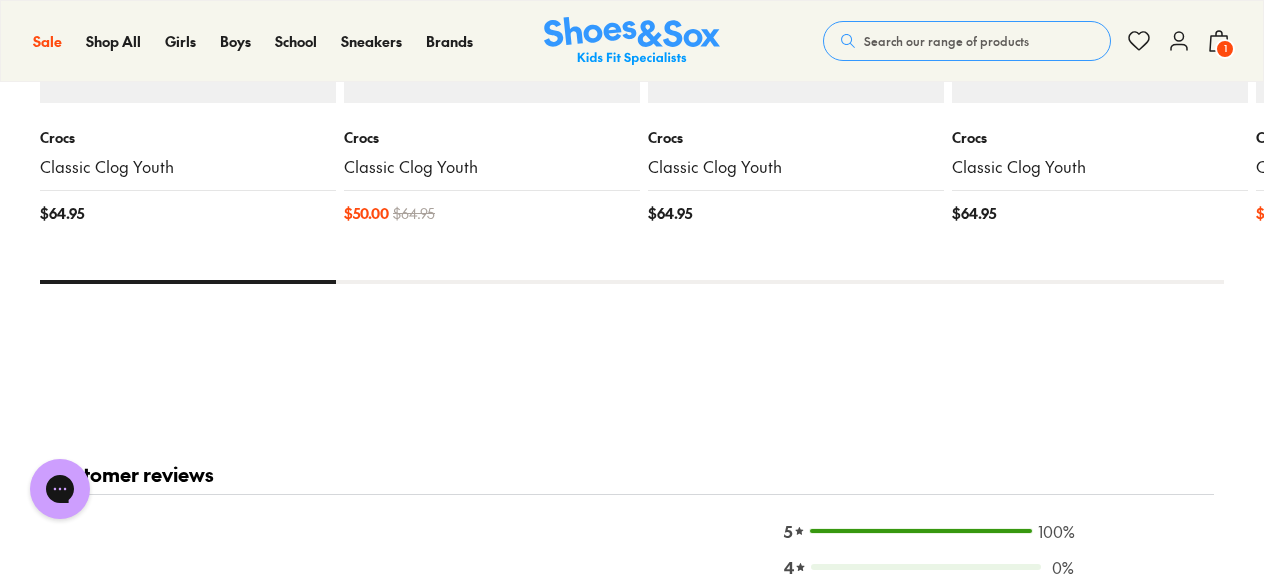 click at bounding box center (632, 282) 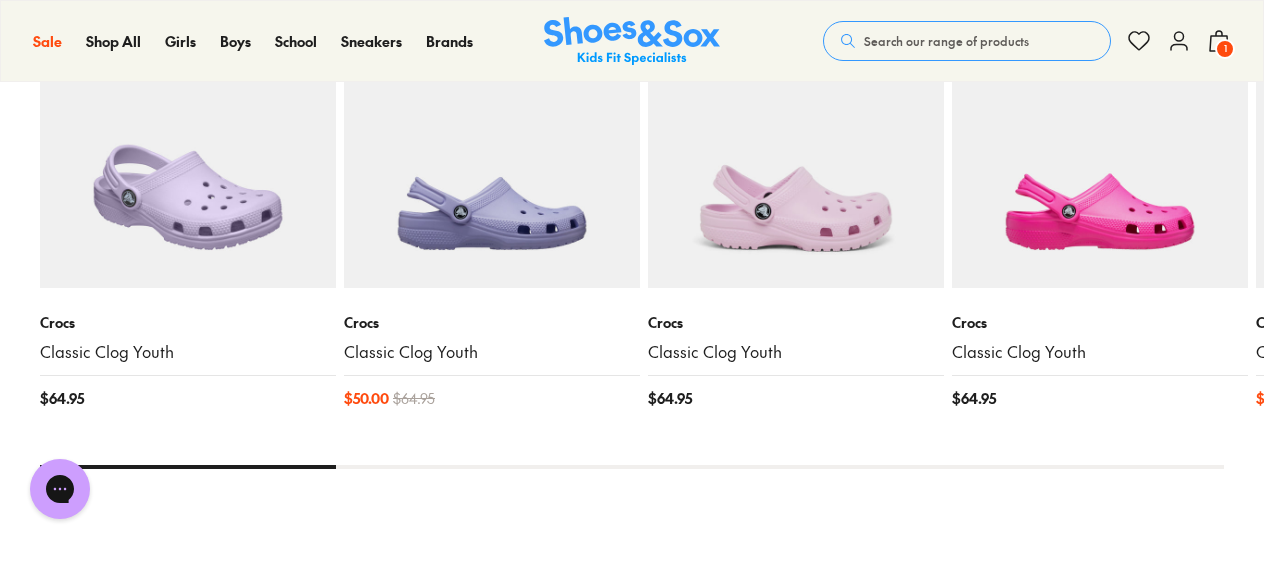 scroll, scrollTop: 2600, scrollLeft: 0, axis: vertical 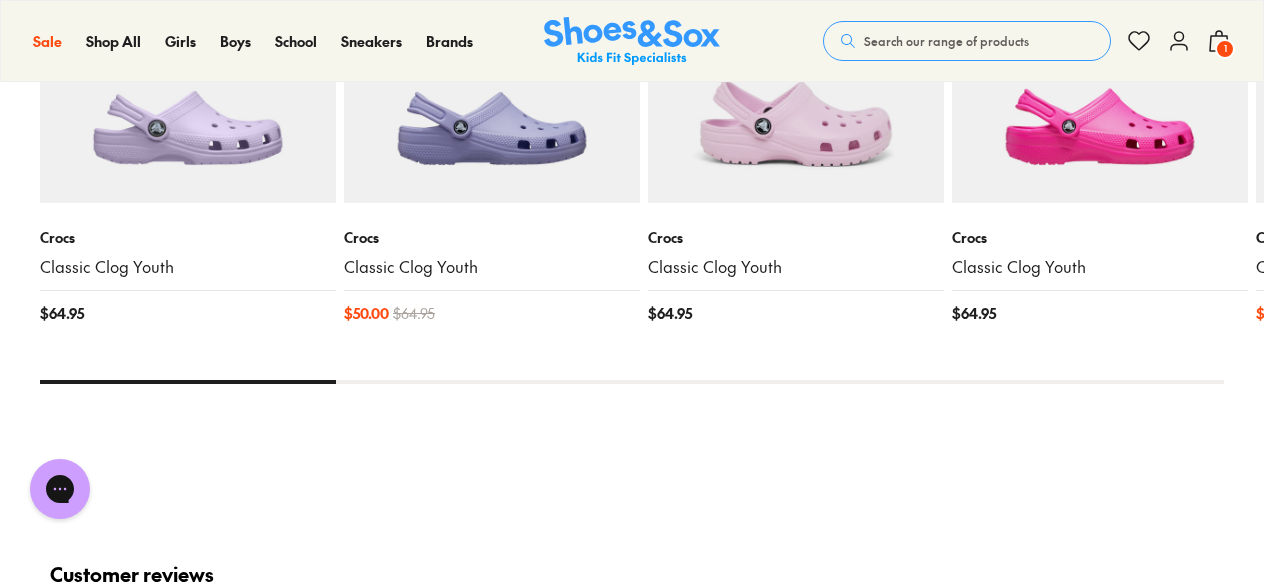 drag, startPoint x: 292, startPoint y: 374, endPoint x: 706, endPoint y: 367, distance: 414.05917 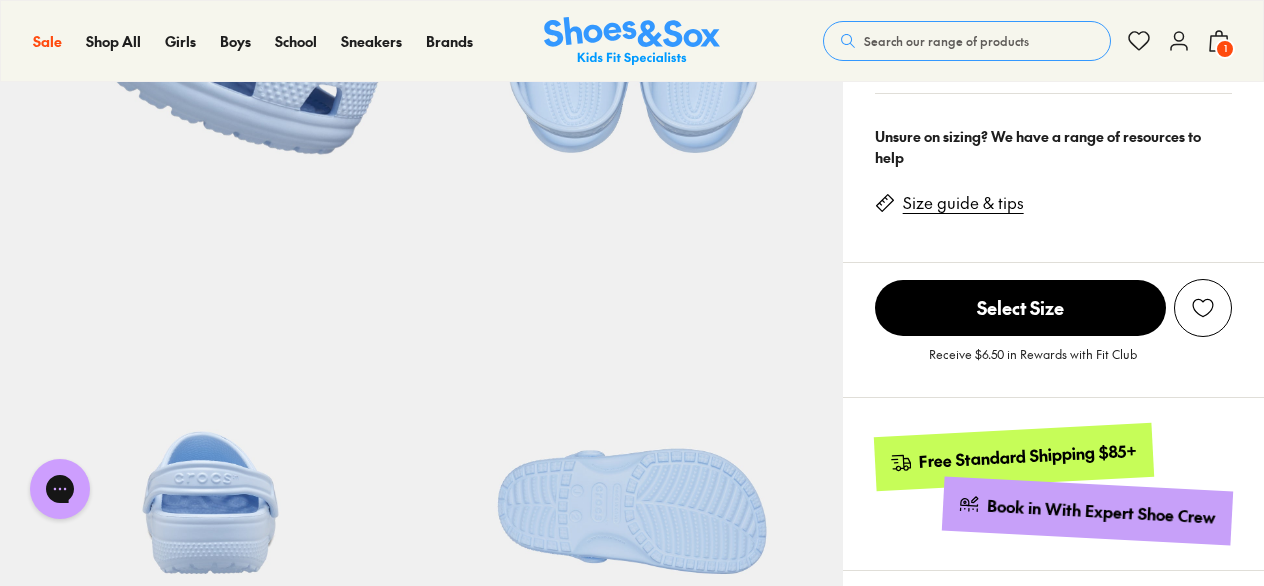 scroll, scrollTop: 700, scrollLeft: 0, axis: vertical 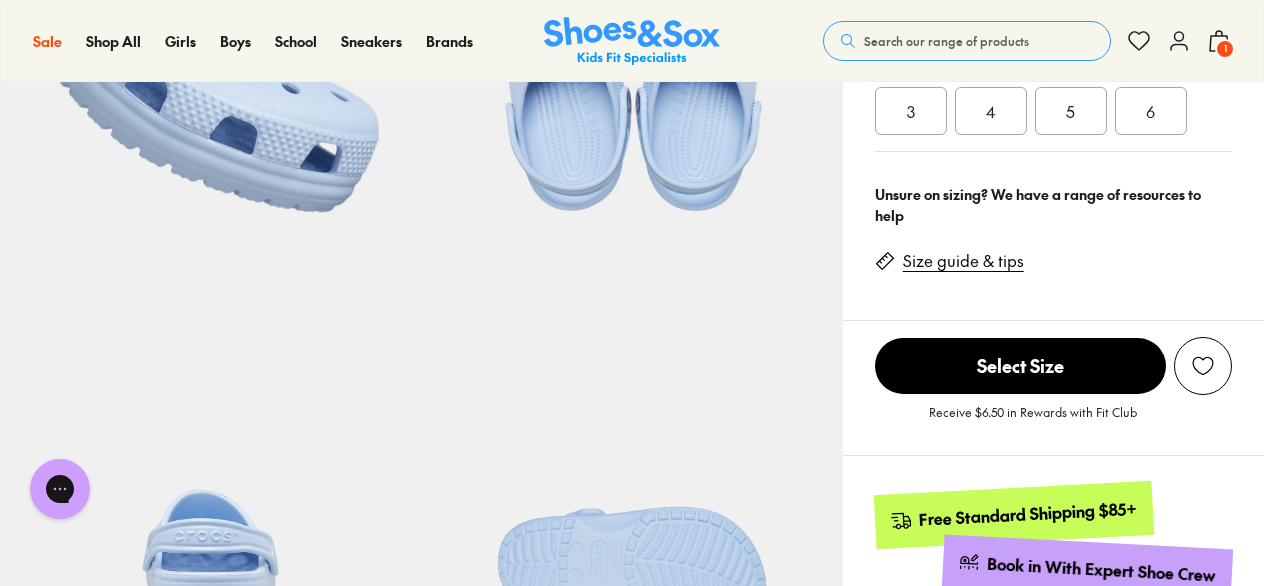 click 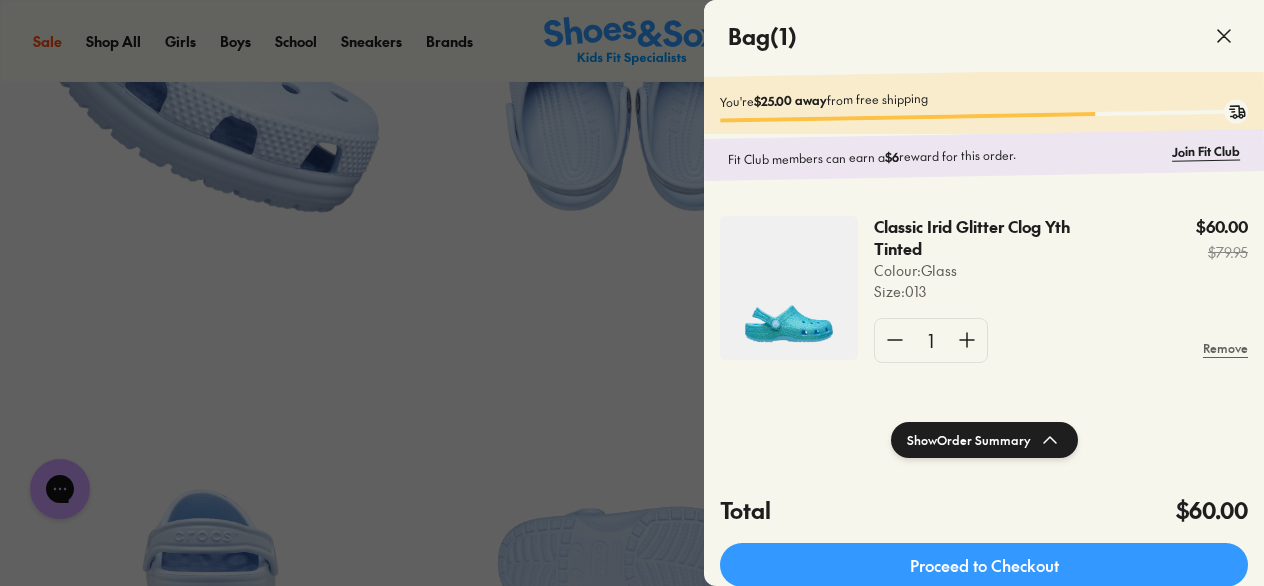click 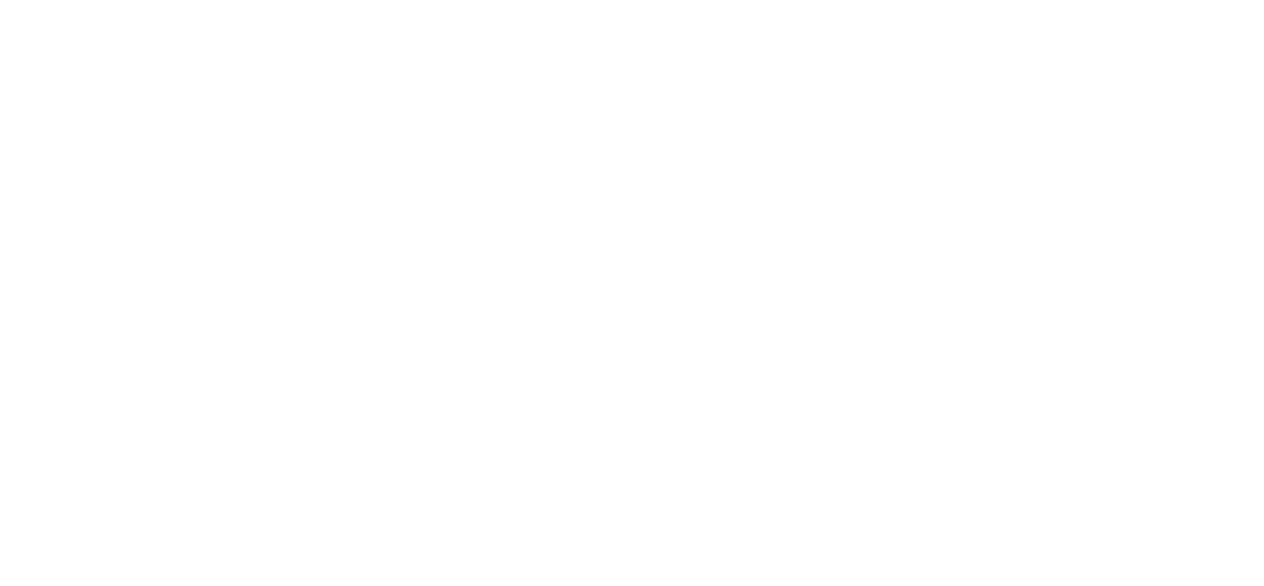 scroll, scrollTop: 0, scrollLeft: 0, axis: both 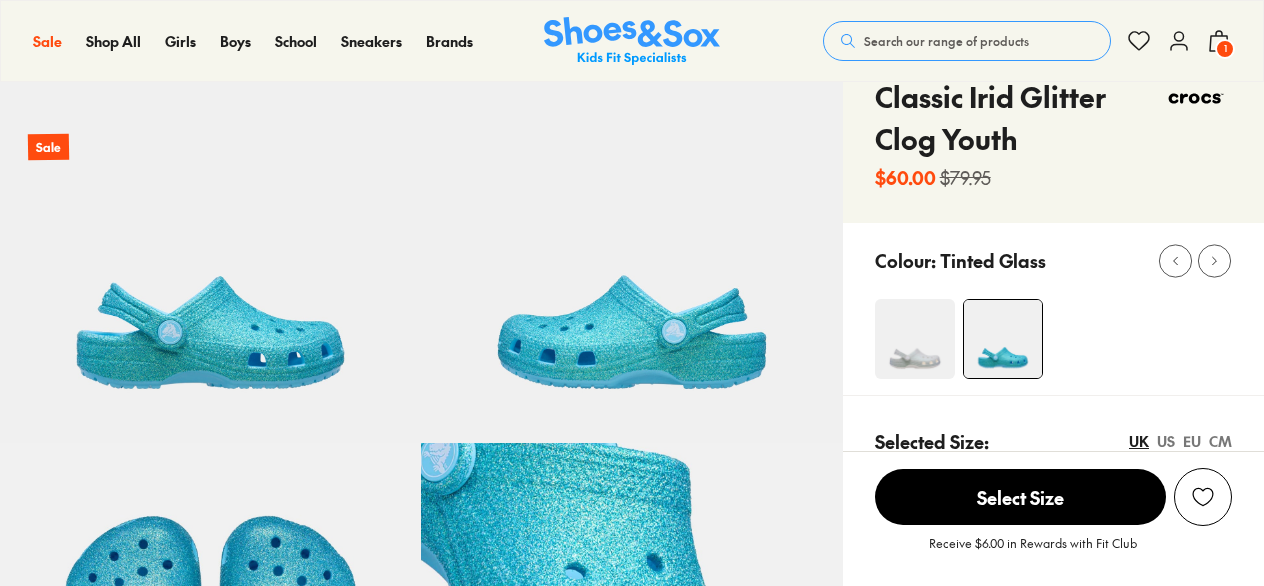 select on "*" 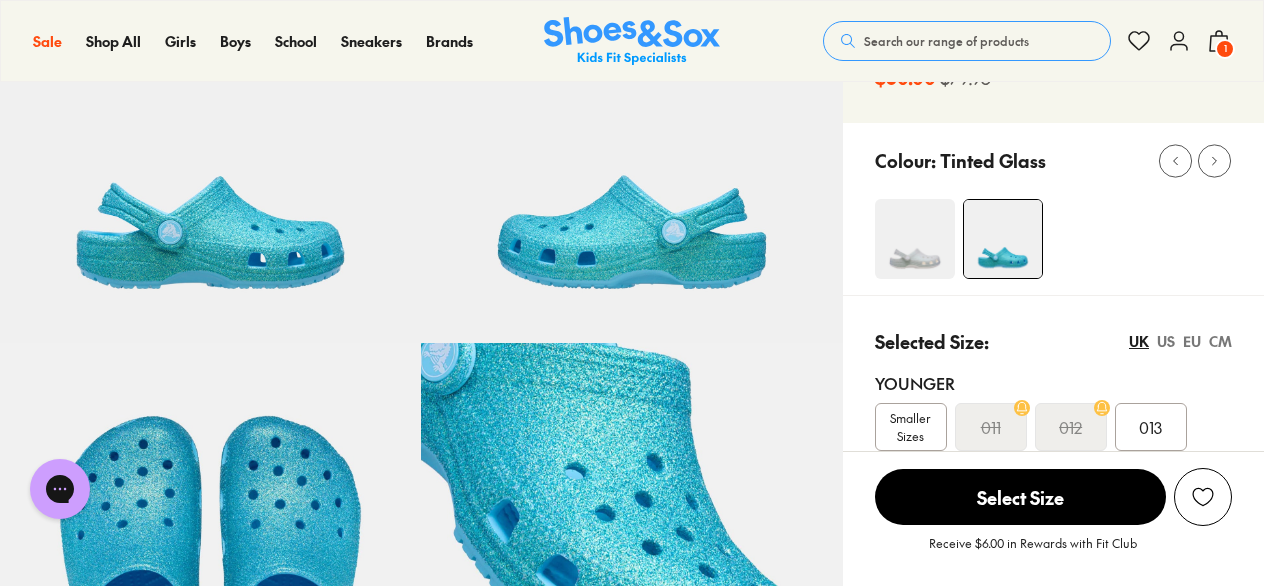 scroll, scrollTop: 0, scrollLeft: 0, axis: both 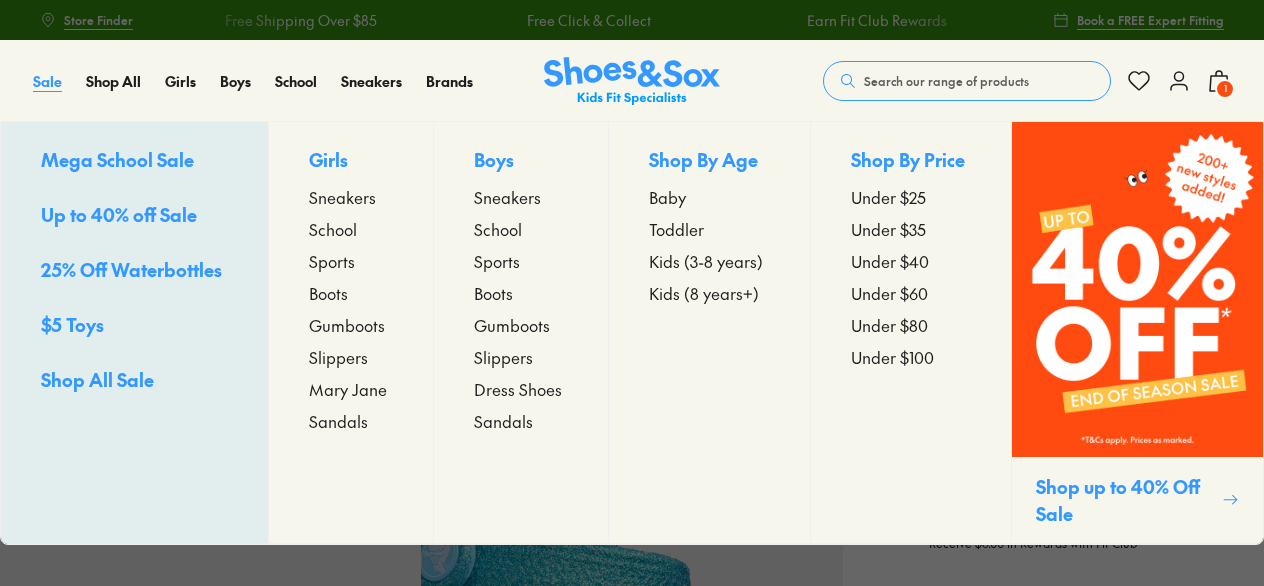 click on "Sale" at bounding box center (47, 81) 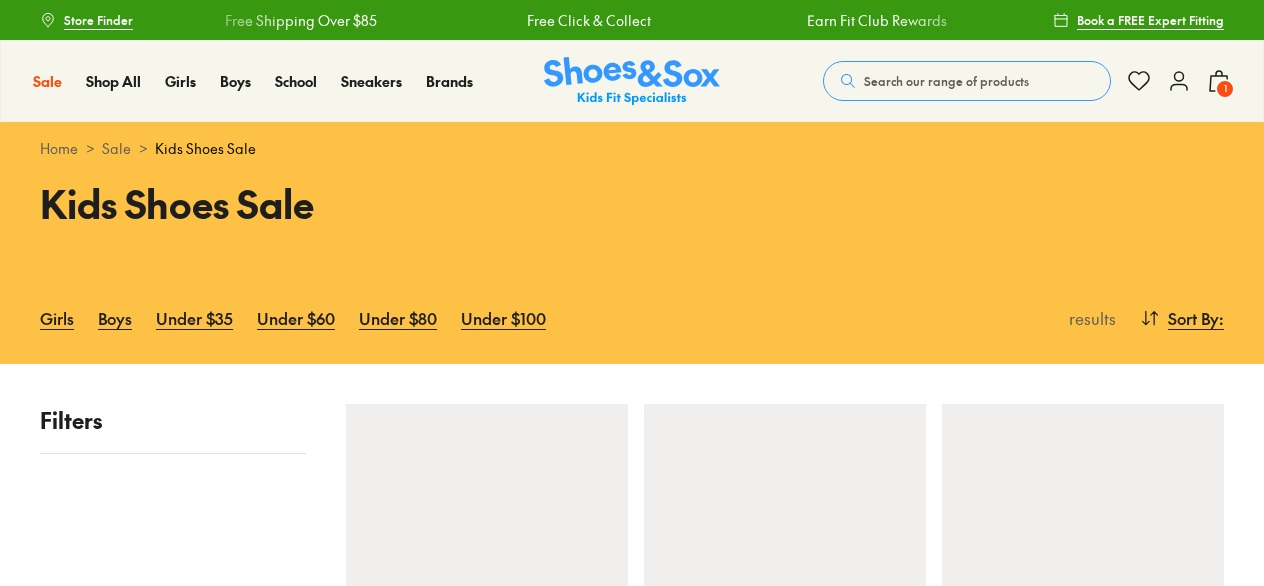 scroll, scrollTop: 0, scrollLeft: 0, axis: both 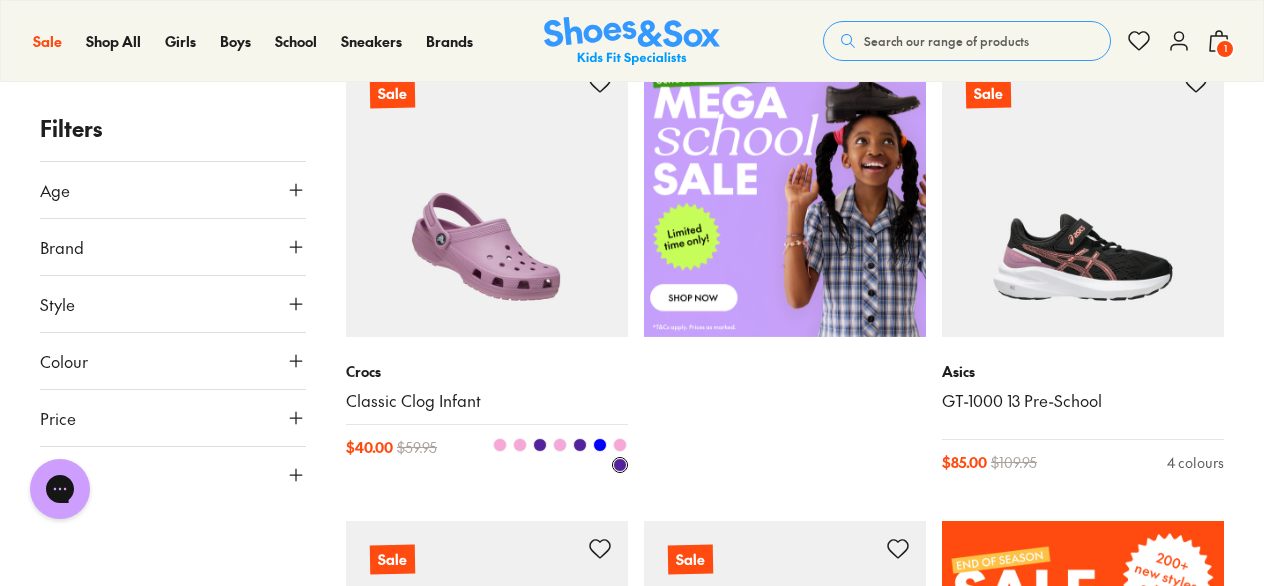 click at bounding box center (500, 445) 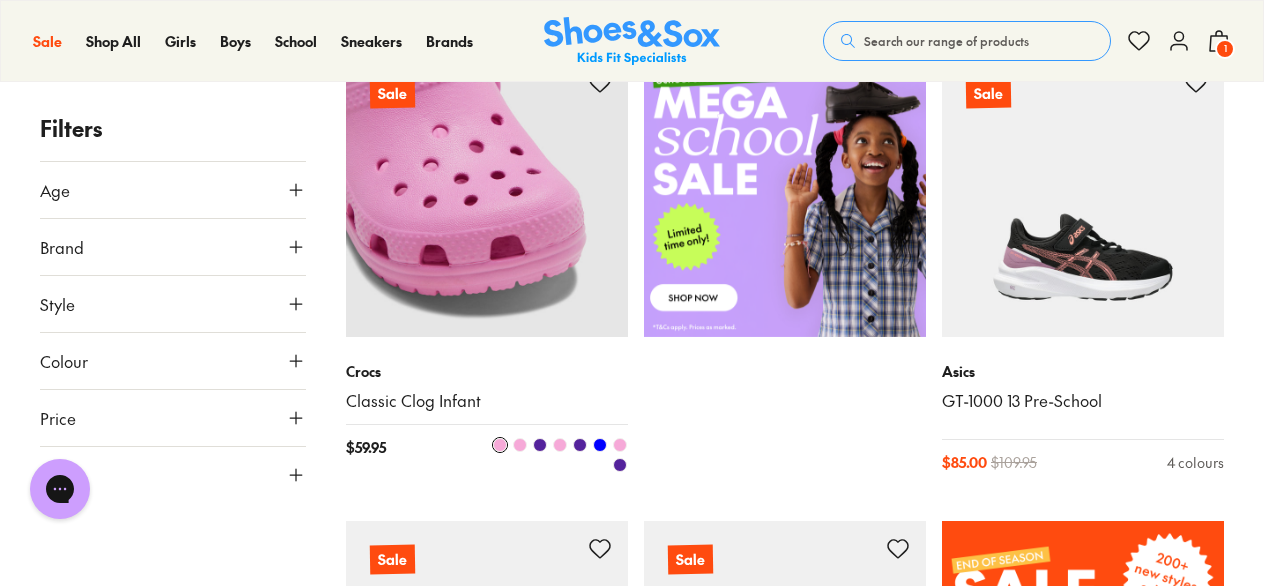click at bounding box center [520, 445] 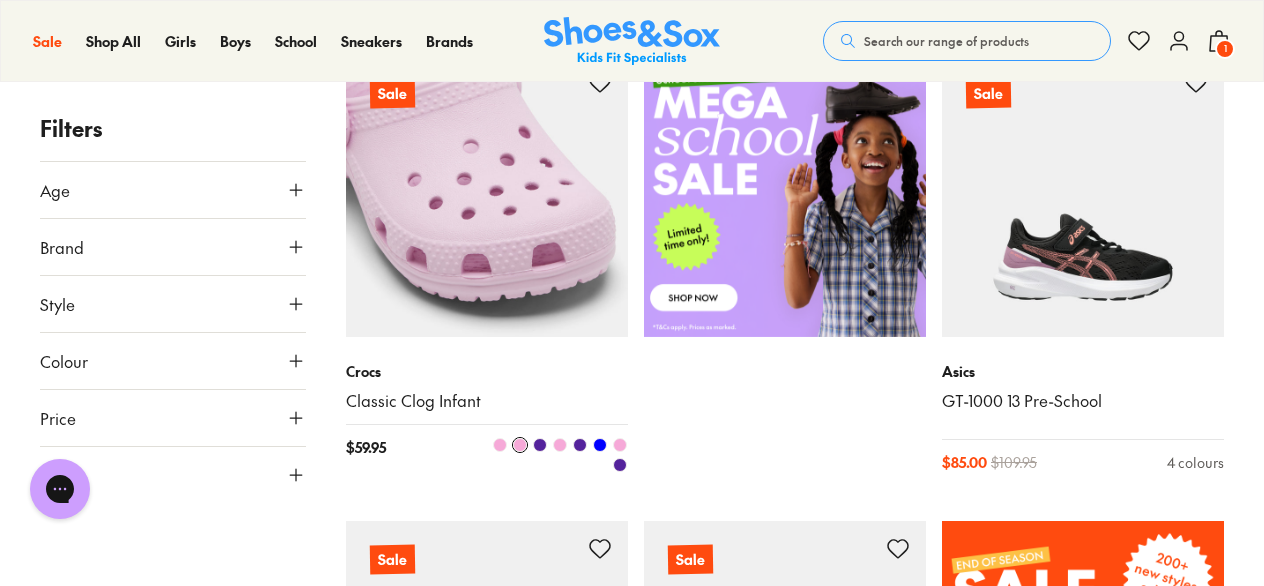 click at bounding box center (557, 455) 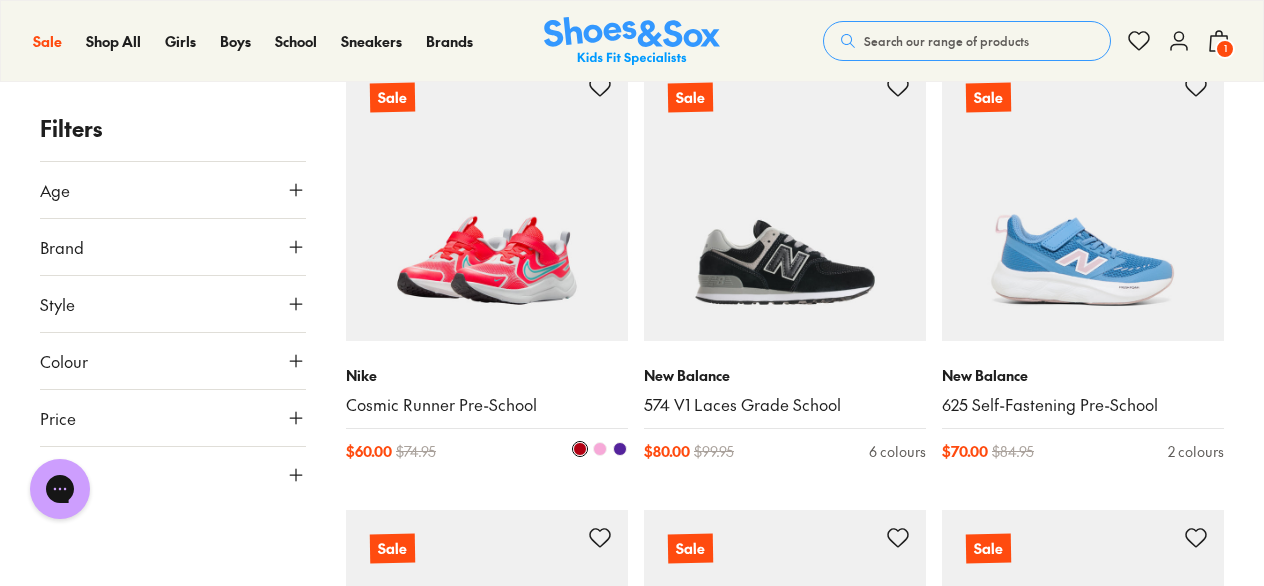 scroll, scrollTop: 3000, scrollLeft: 0, axis: vertical 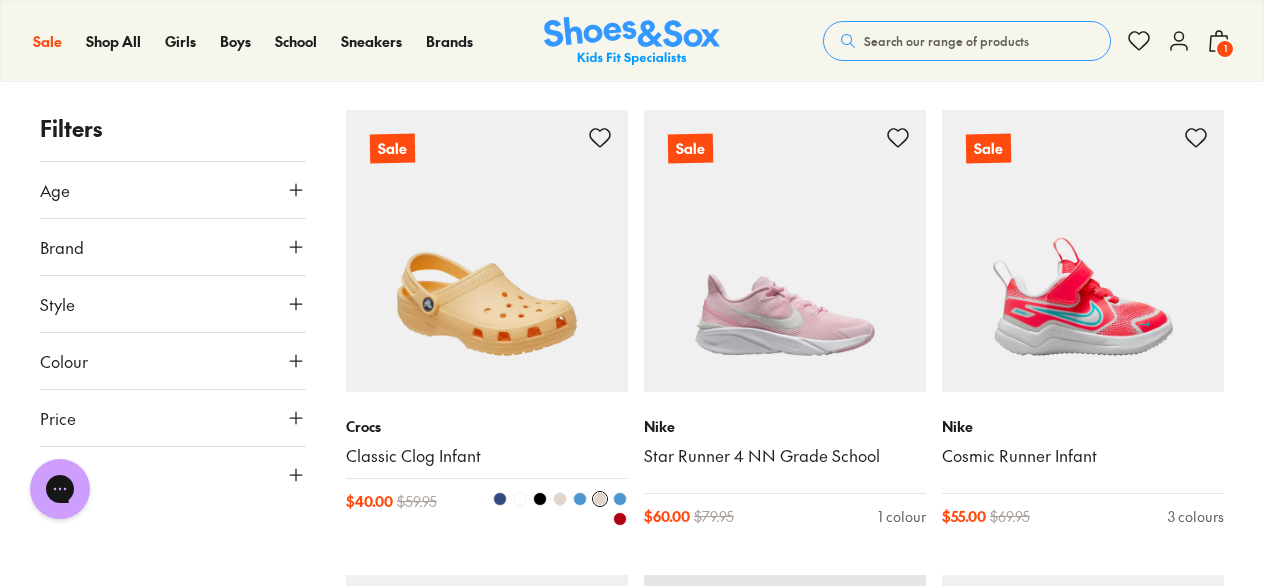 click at bounding box center (487, 251) 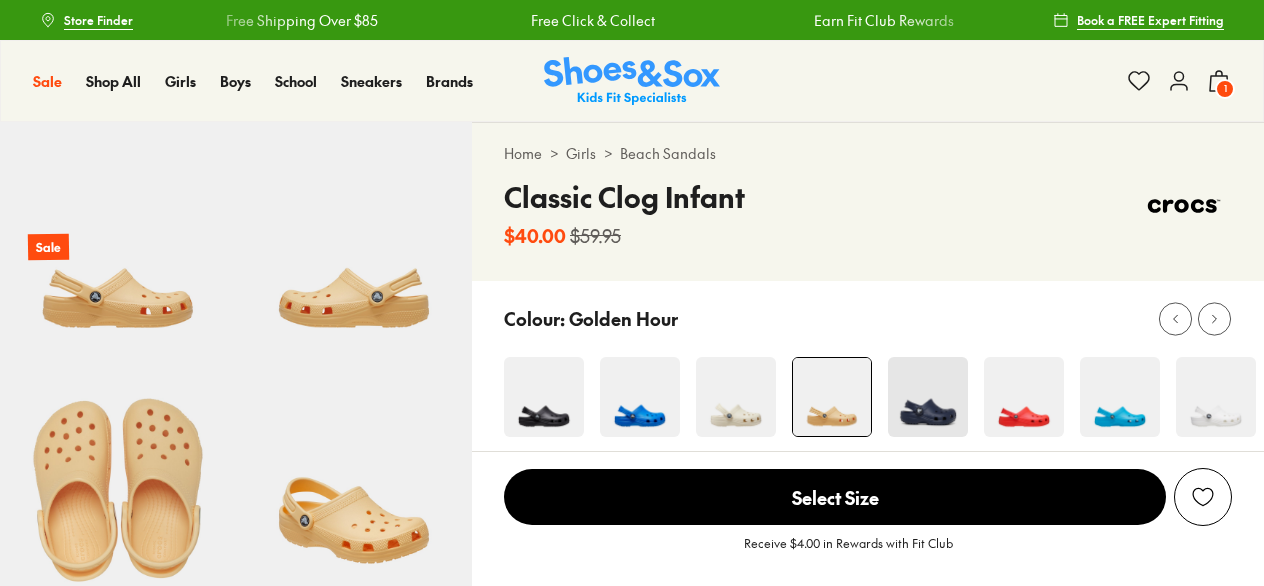 scroll, scrollTop: 0, scrollLeft: 0, axis: both 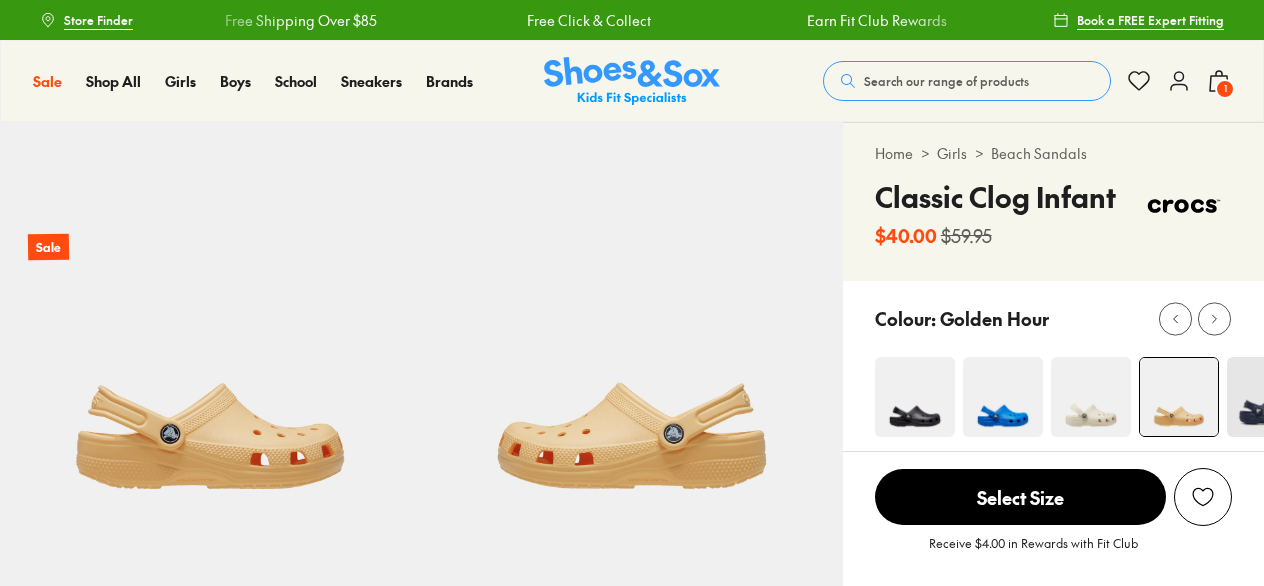 select on "*" 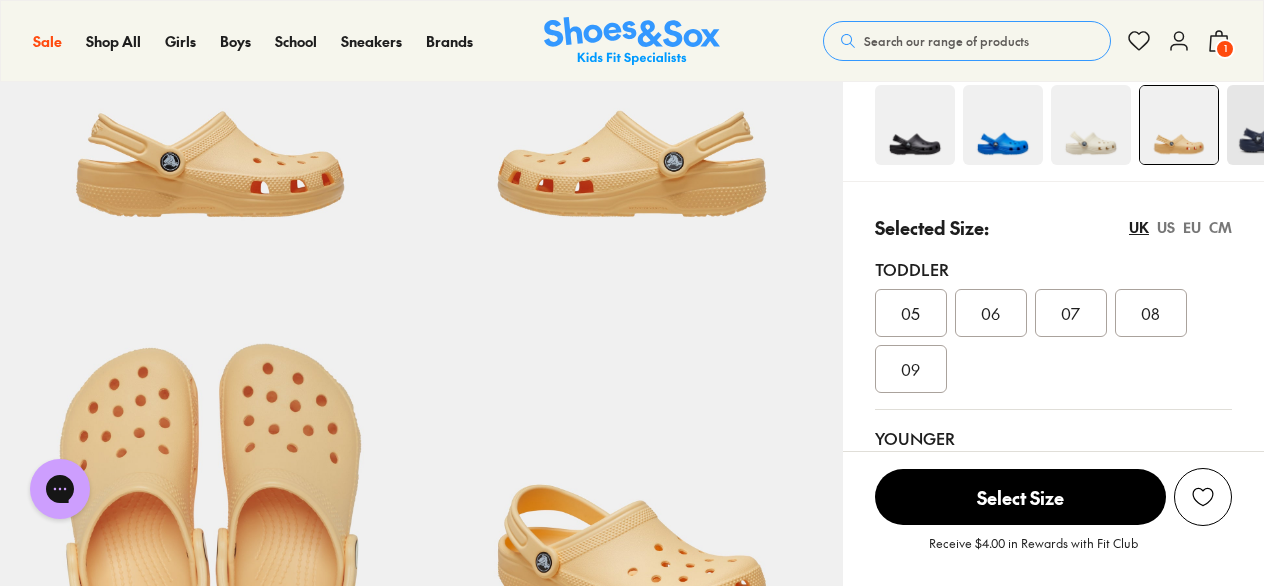 scroll, scrollTop: 200, scrollLeft: 0, axis: vertical 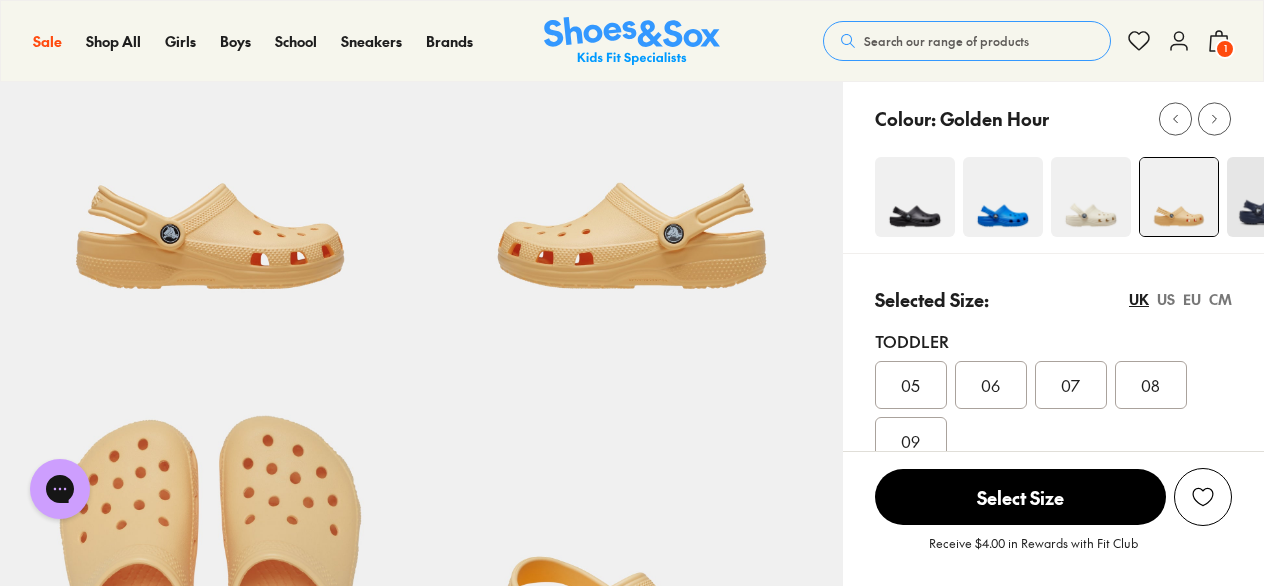 click at bounding box center [1003, 197] 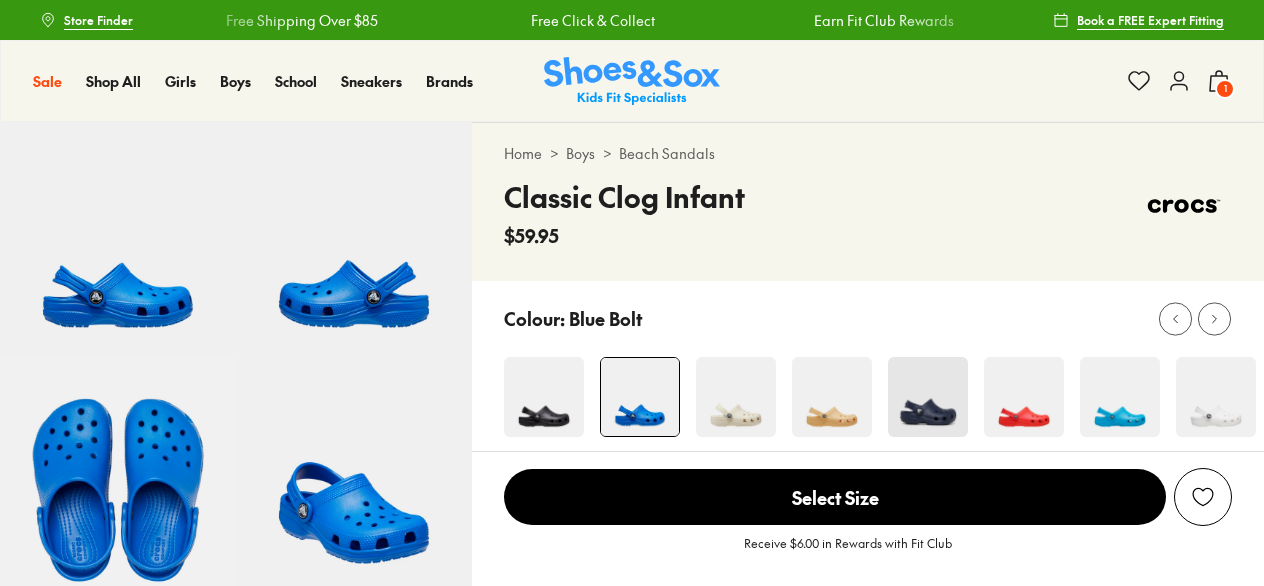 scroll, scrollTop: 0, scrollLeft: 0, axis: both 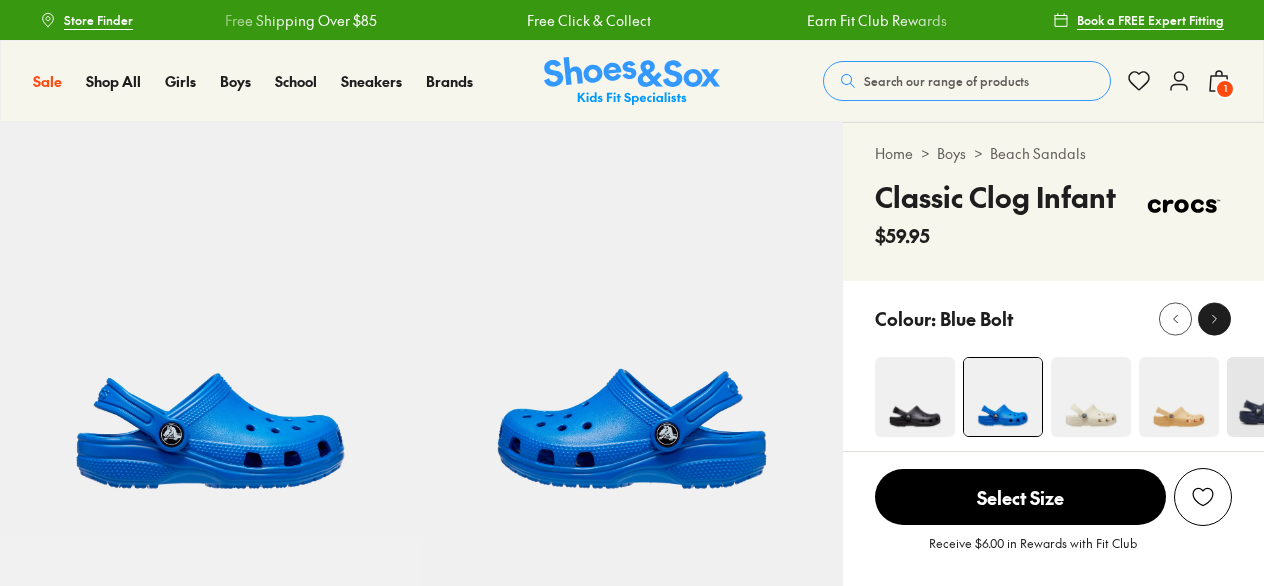 click 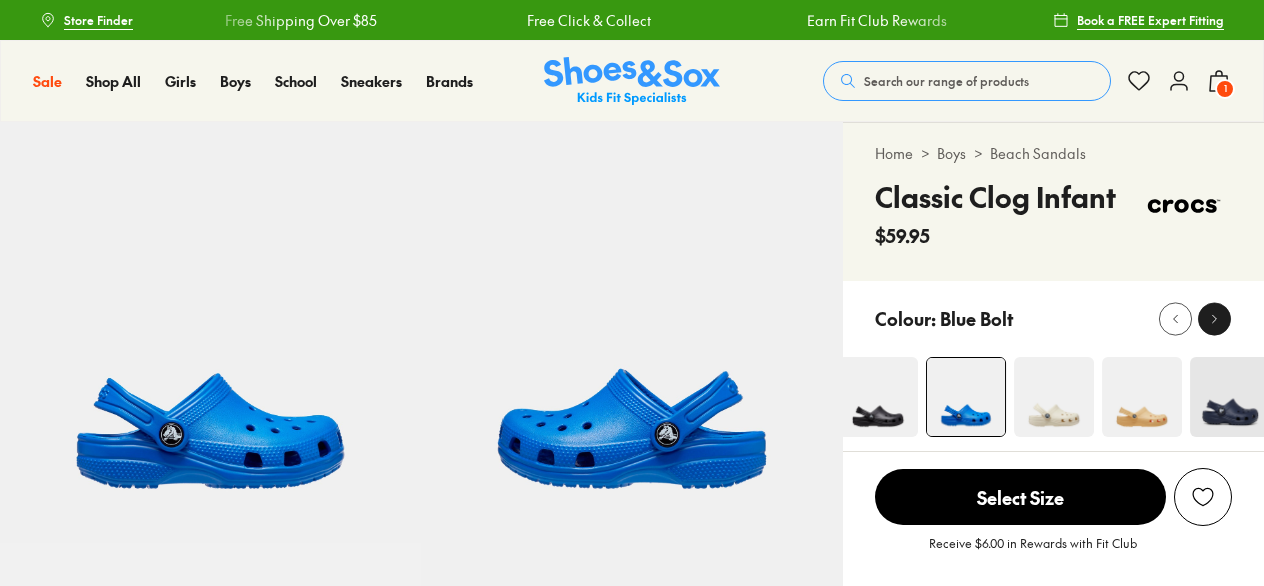 click 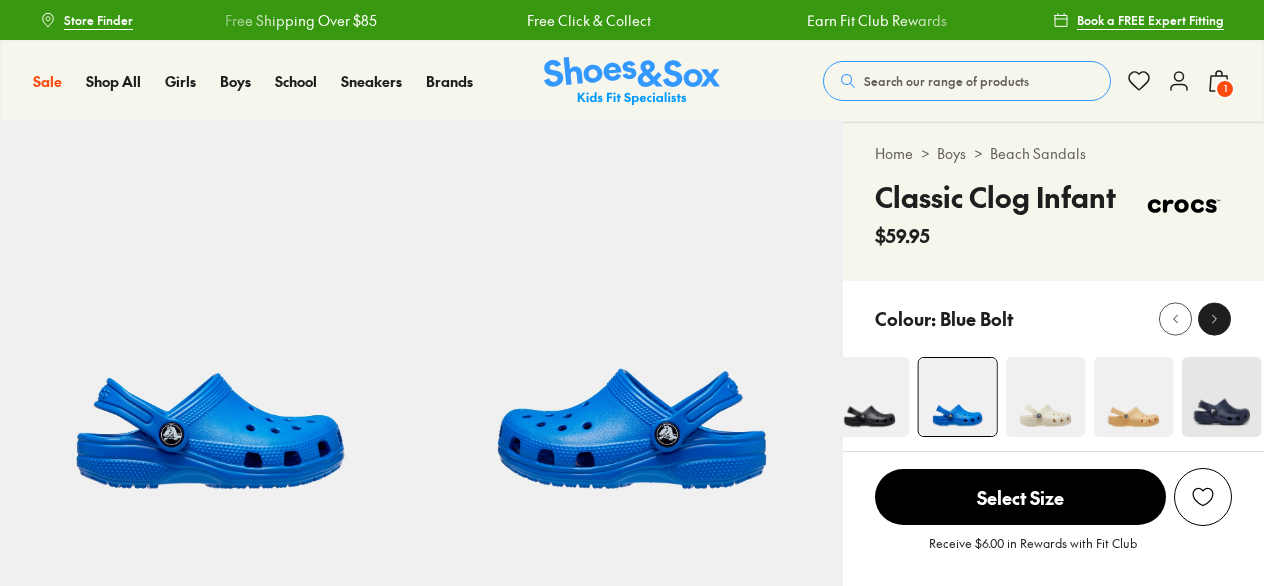 click 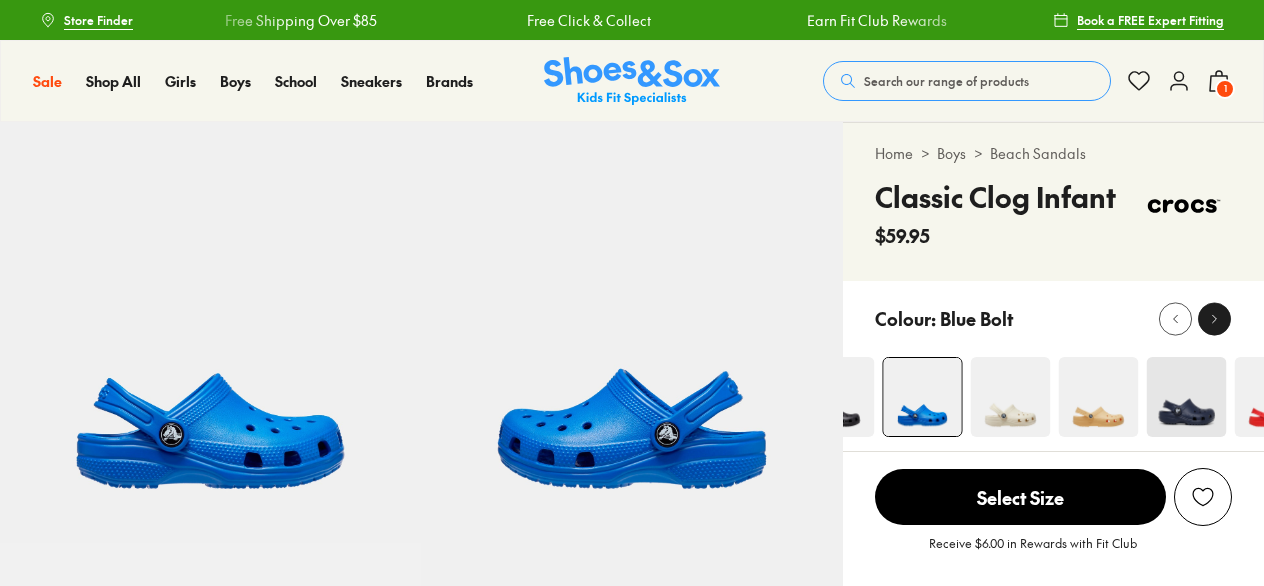 click 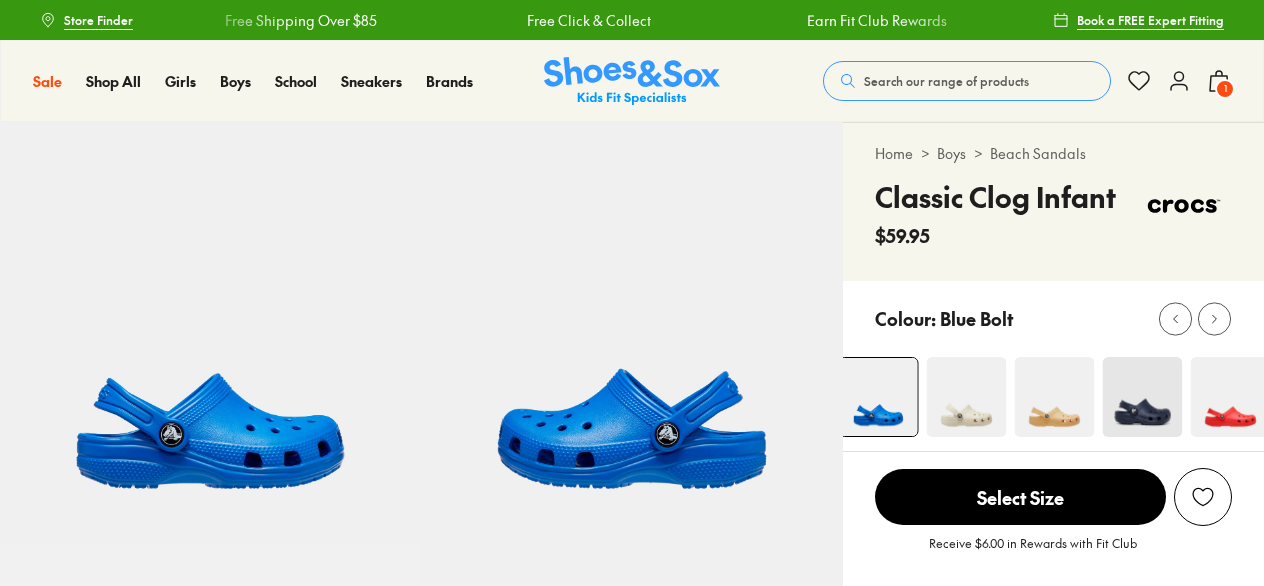 select on "*" 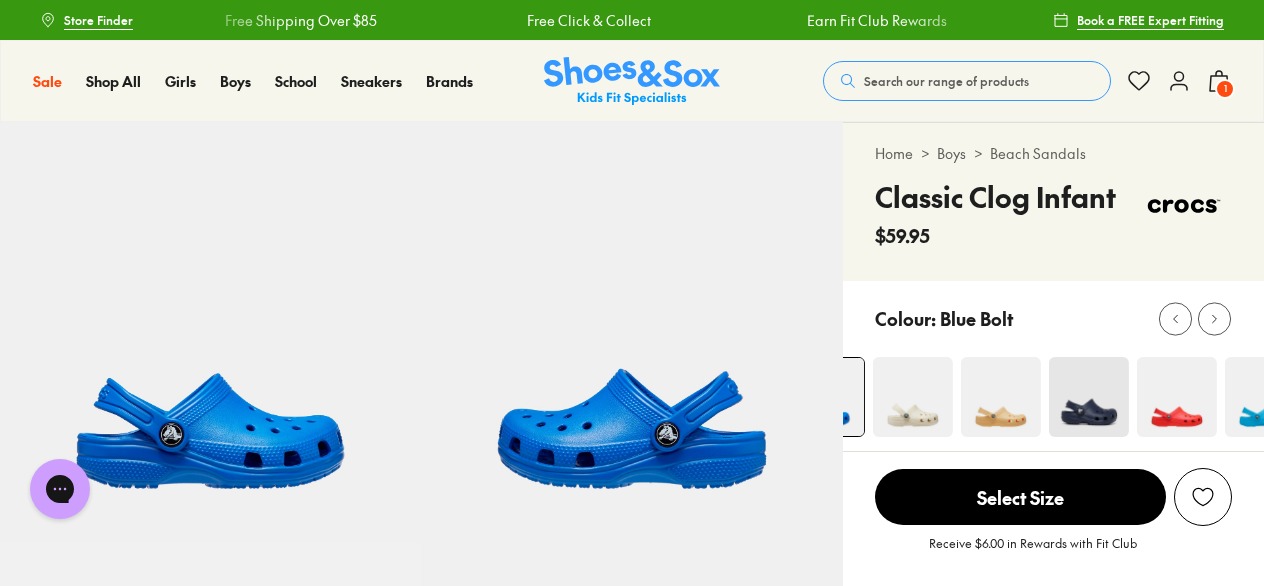 scroll, scrollTop: 0, scrollLeft: 0, axis: both 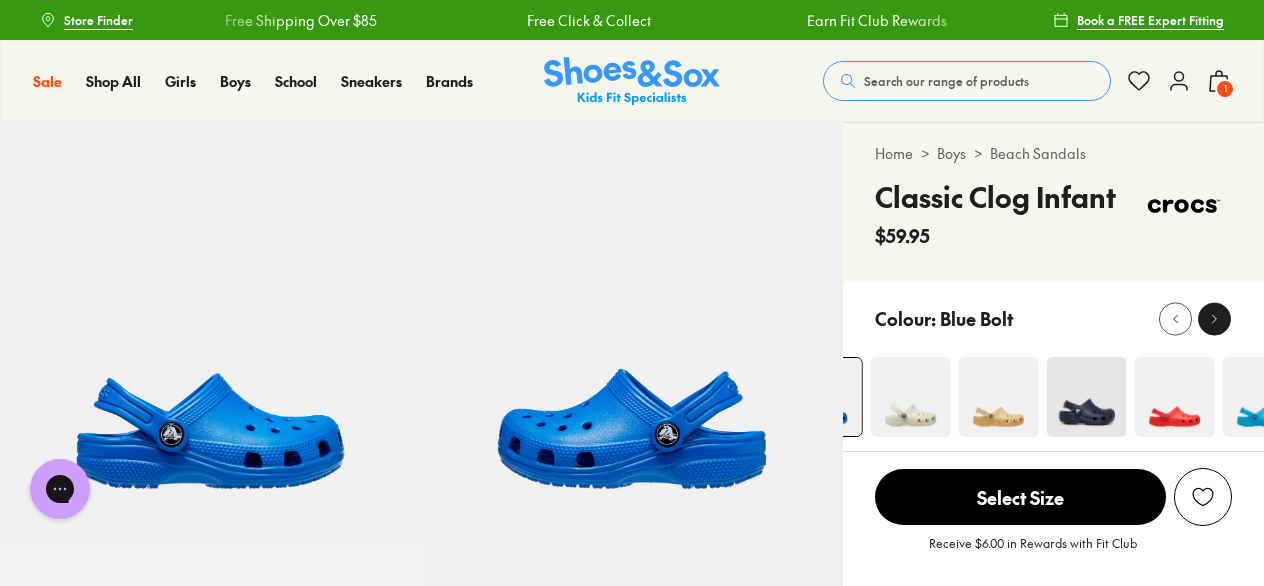 click 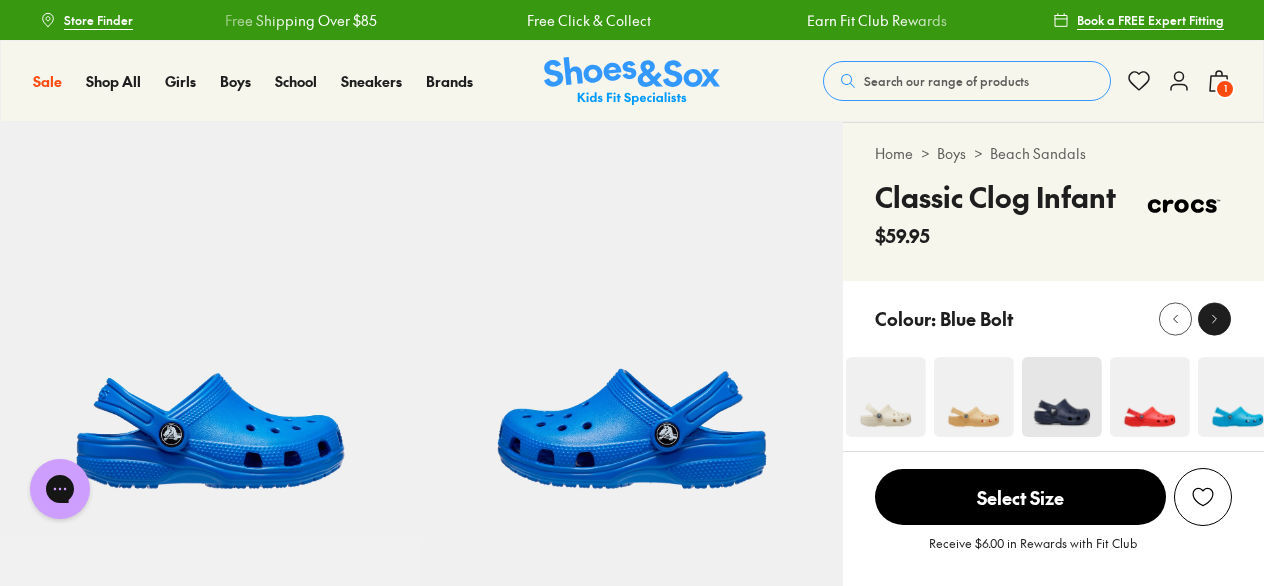 click 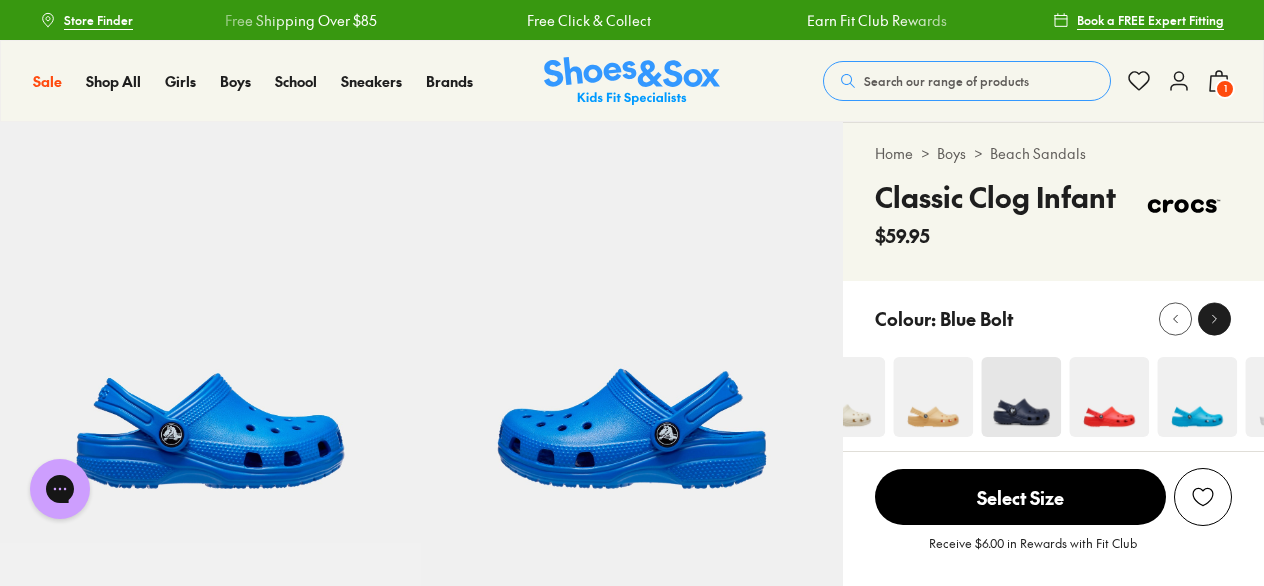 click 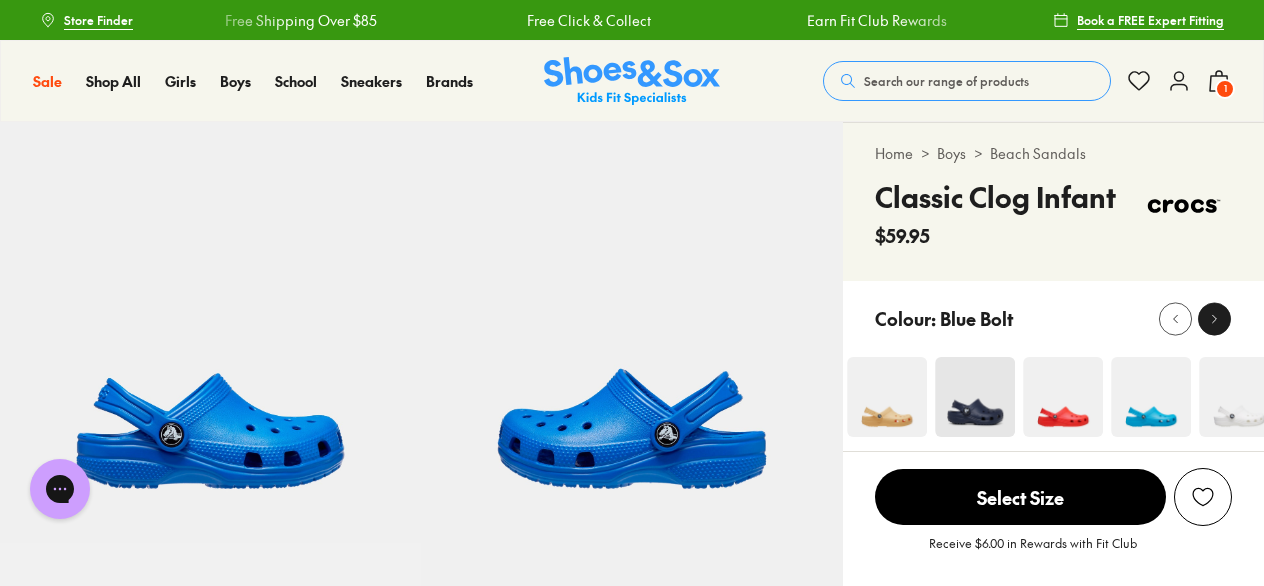 click 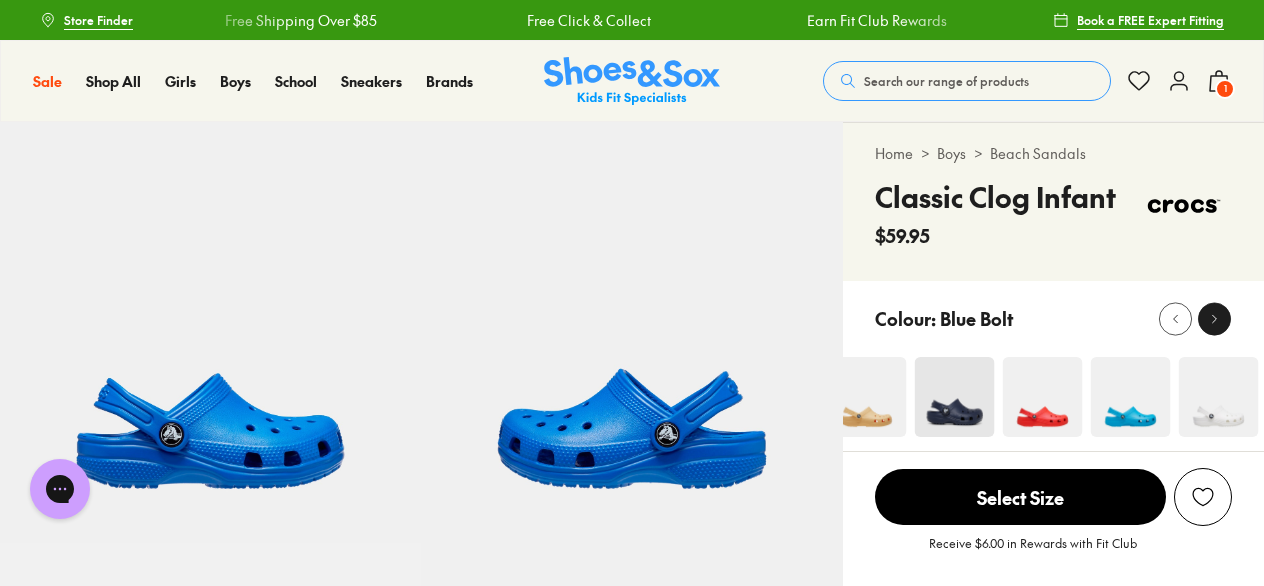 click 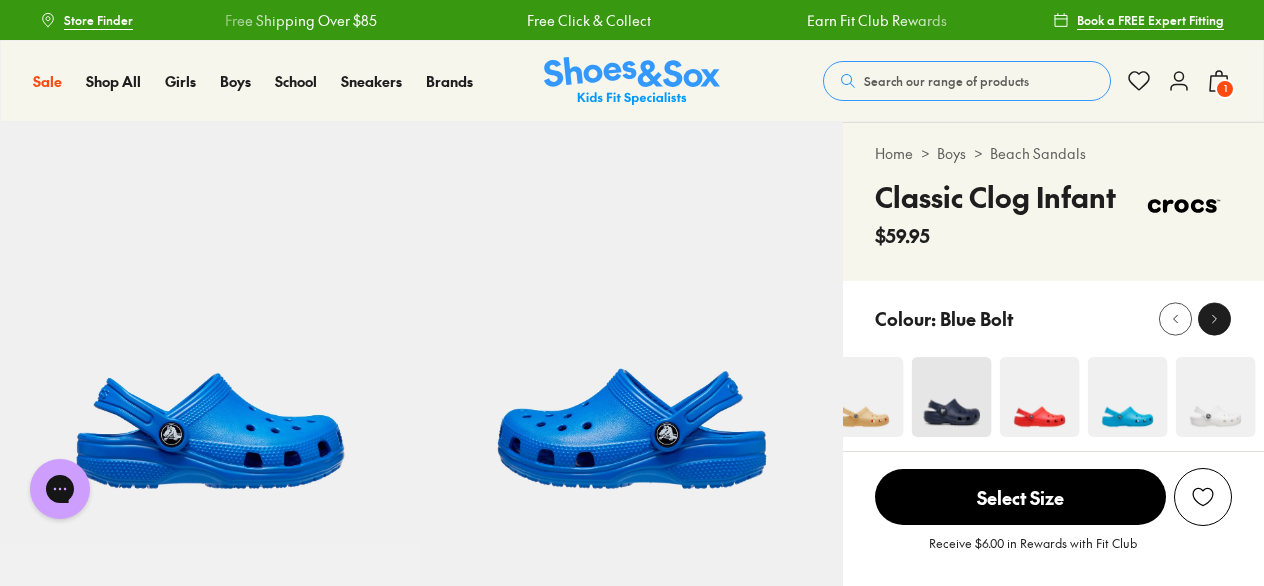 click 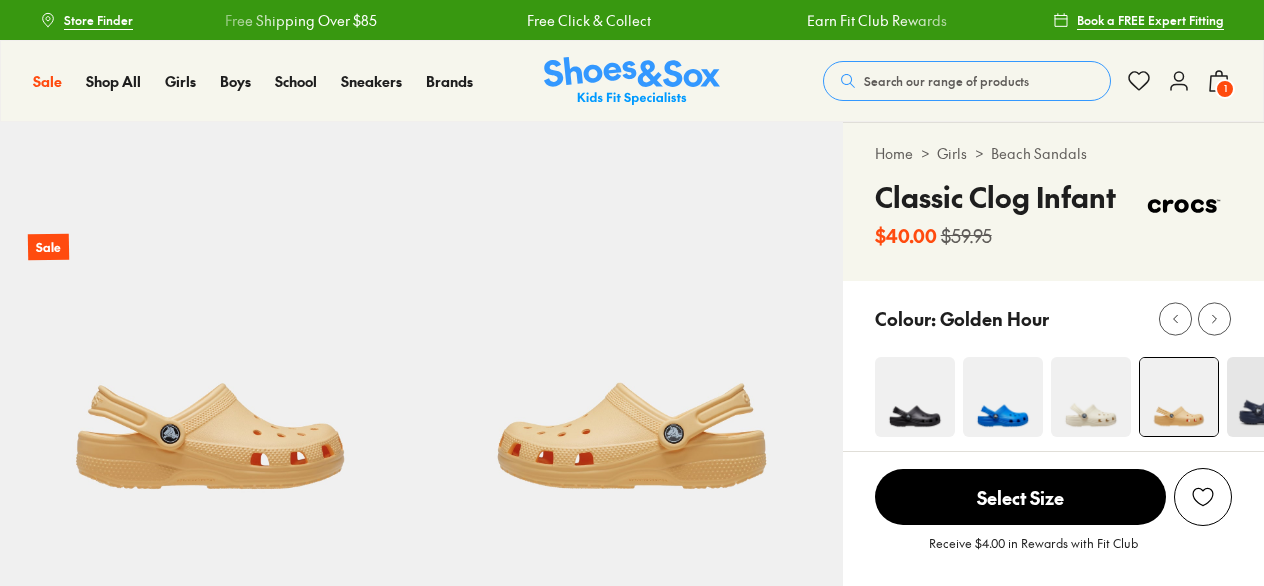 select on "*" 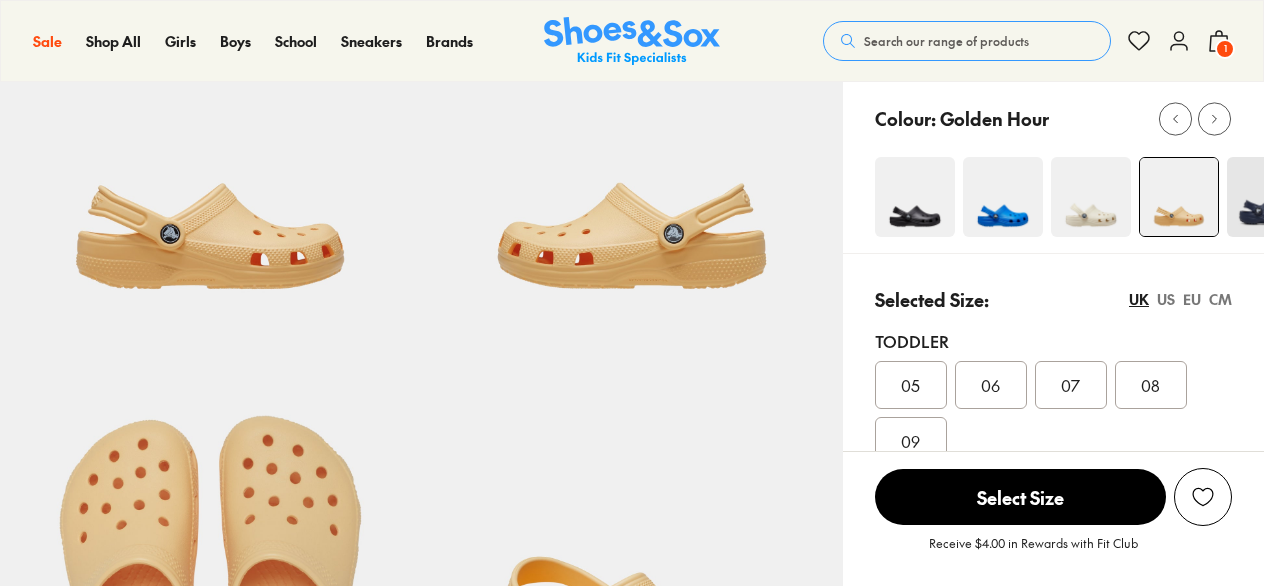 scroll, scrollTop: 0, scrollLeft: 0, axis: both 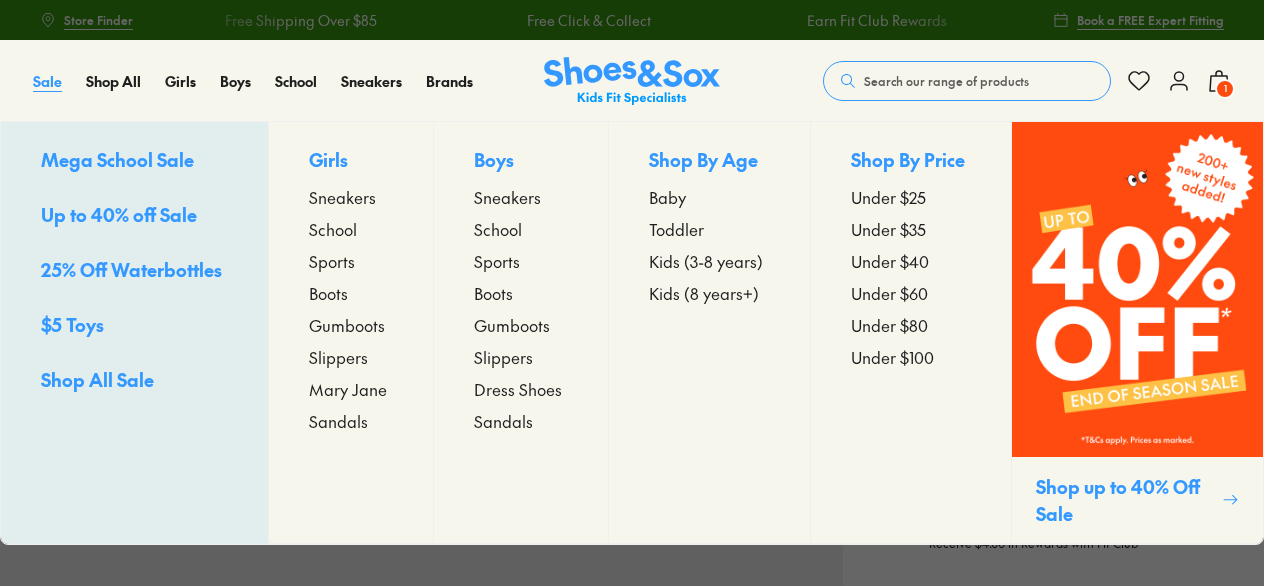 click on "Sale" at bounding box center (47, 81) 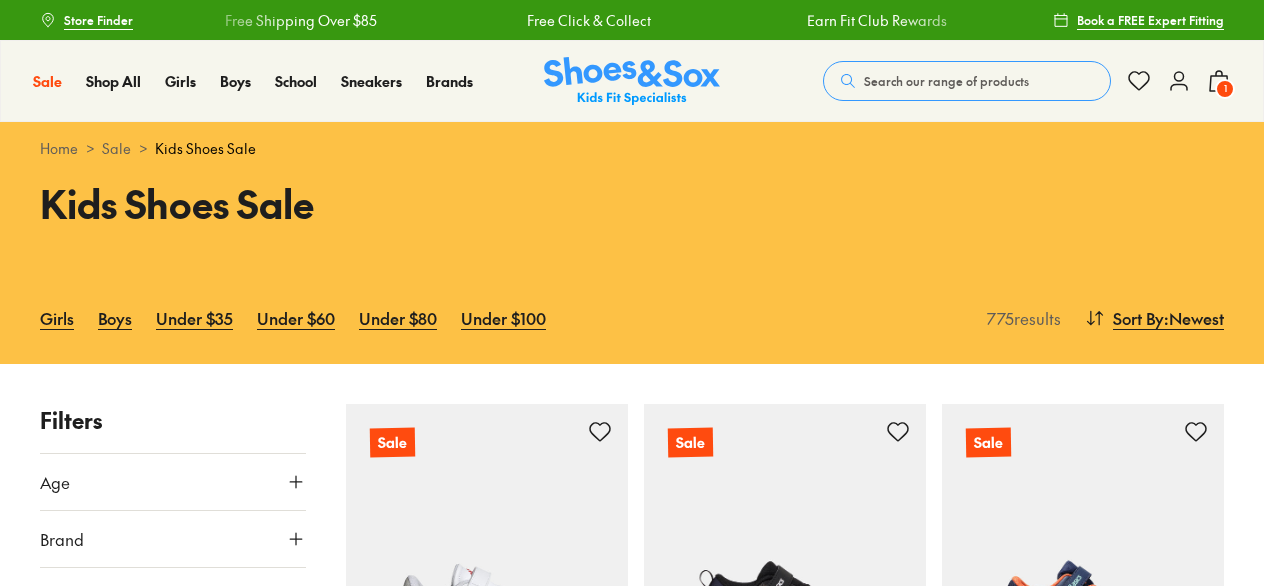 scroll, scrollTop: 0, scrollLeft: 0, axis: both 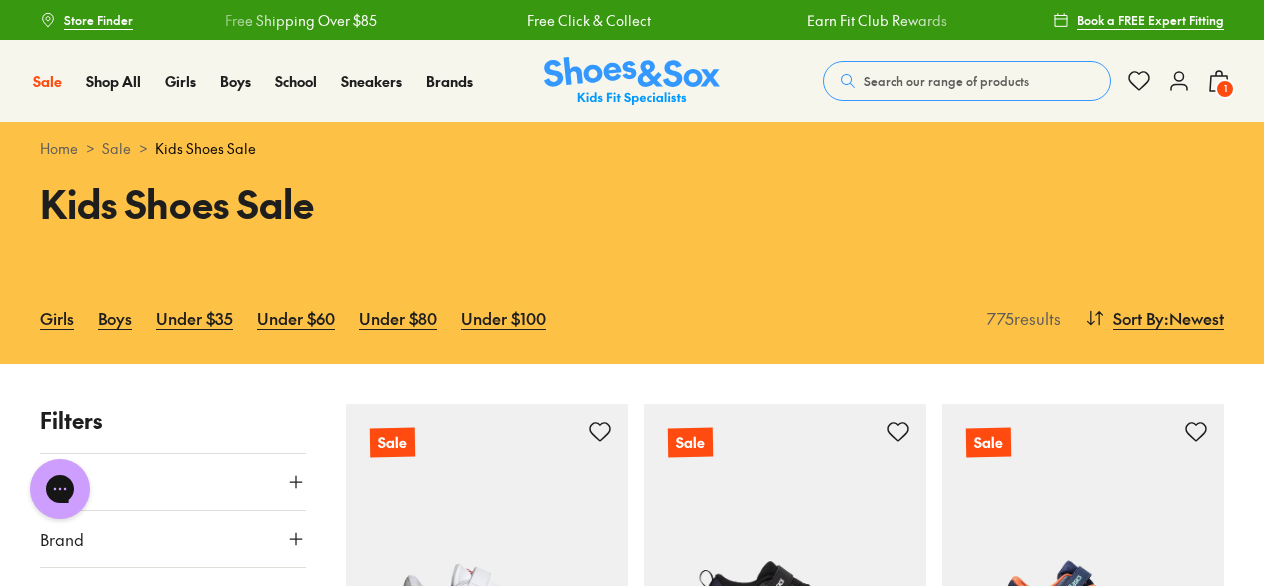 click on "Search our range of products" at bounding box center [946, 81] 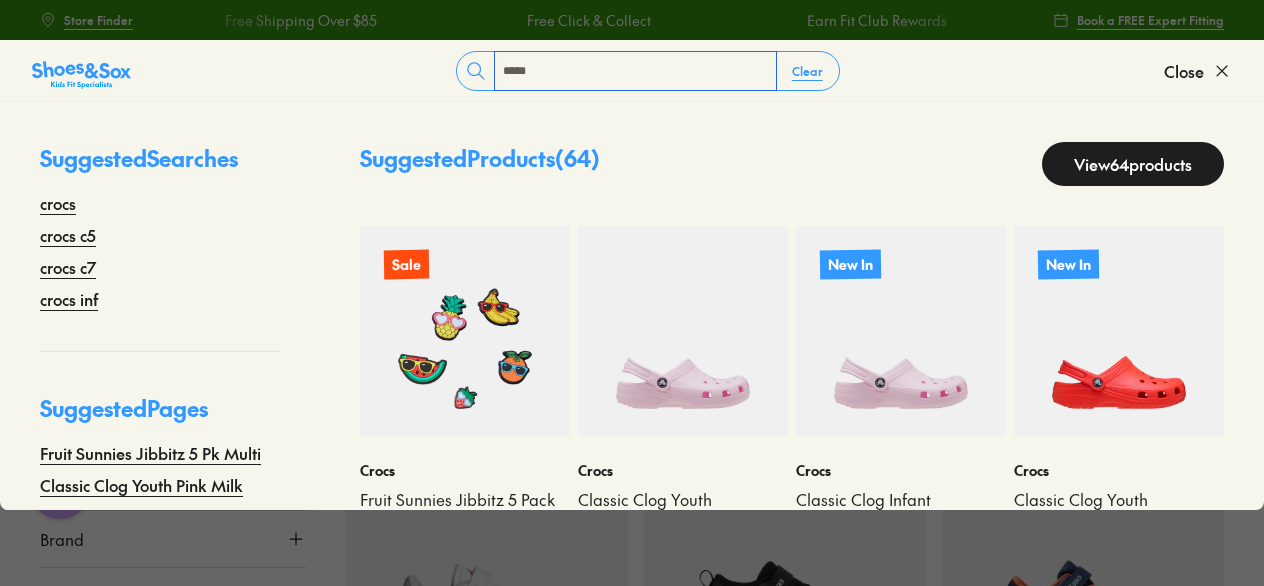 type on "*****" 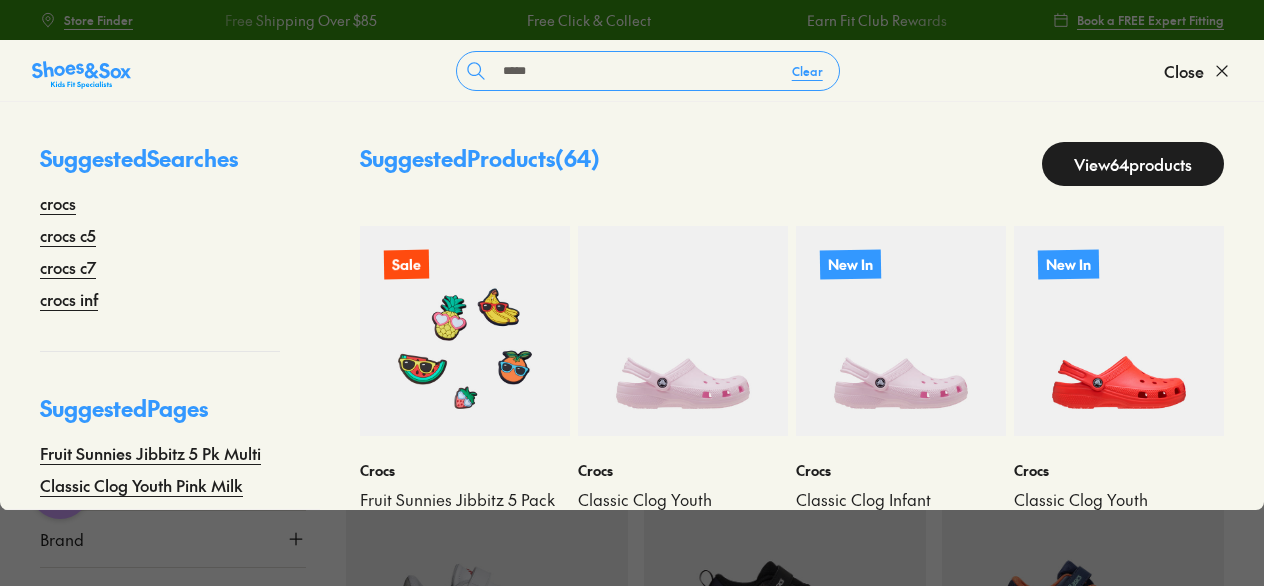 click on "View  64  products" at bounding box center [1133, 164] 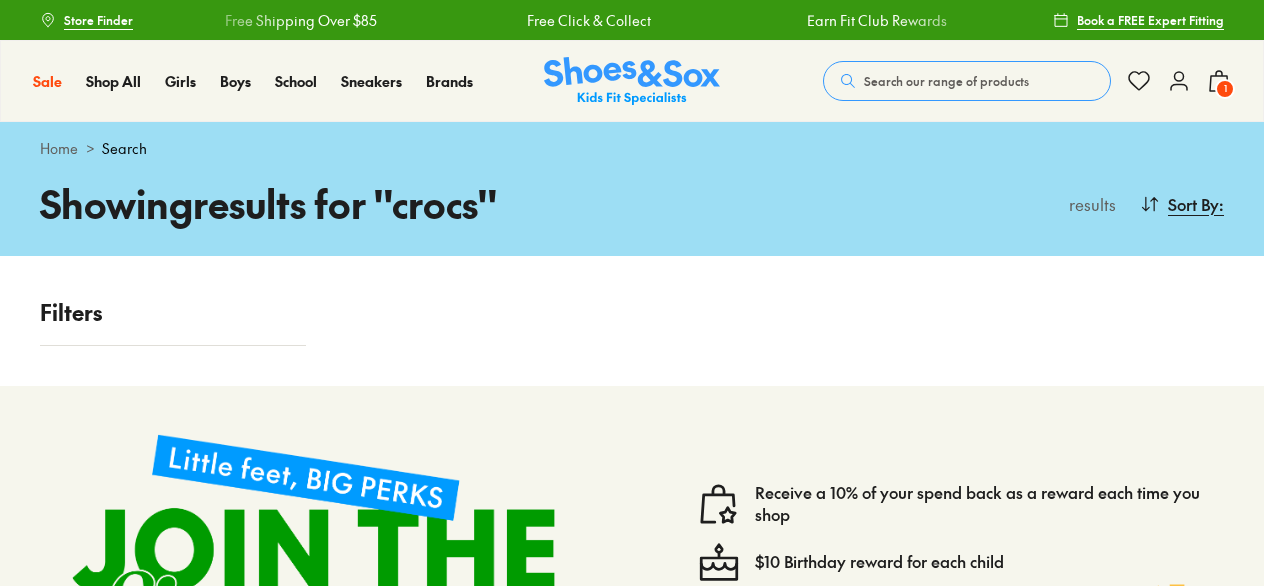 scroll, scrollTop: 0, scrollLeft: 0, axis: both 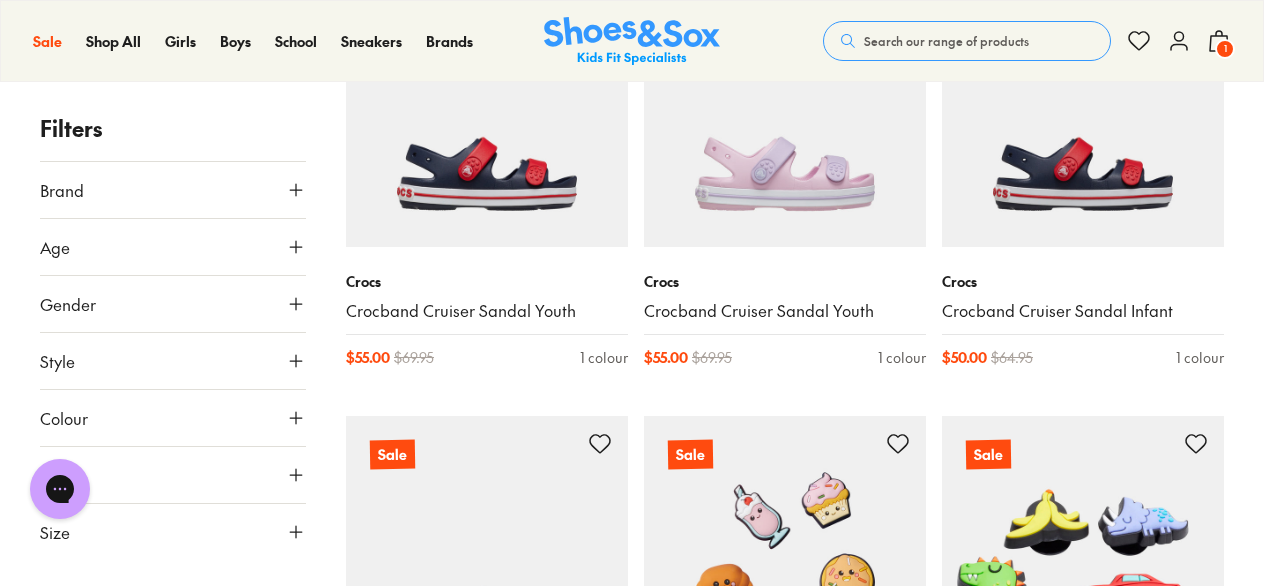 click 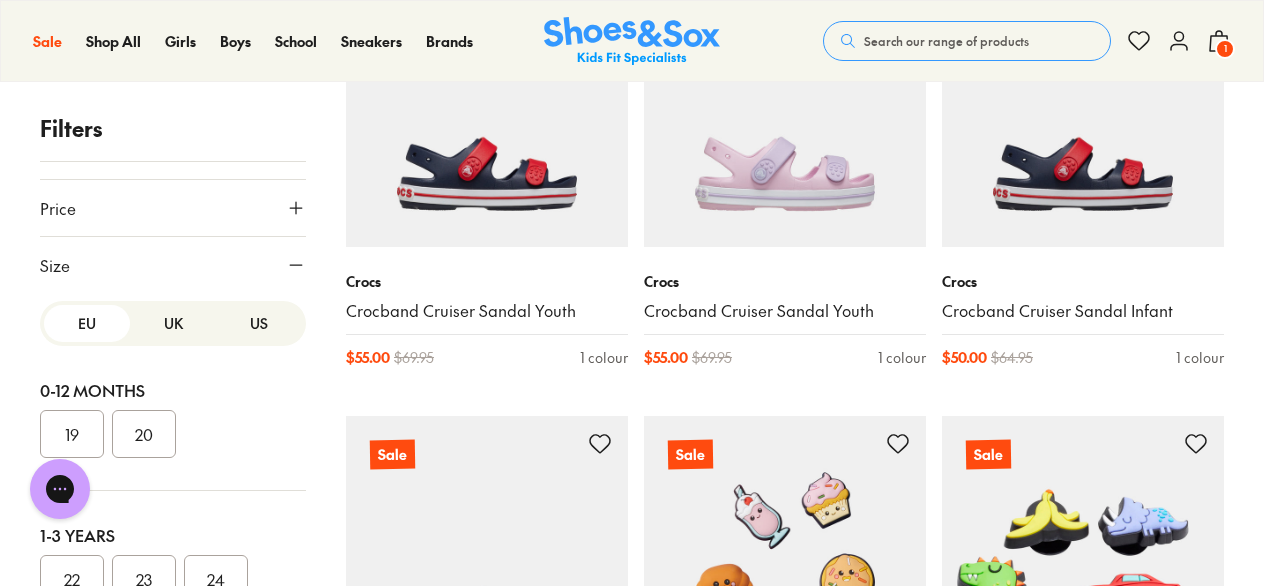 scroll, scrollTop: 300, scrollLeft: 0, axis: vertical 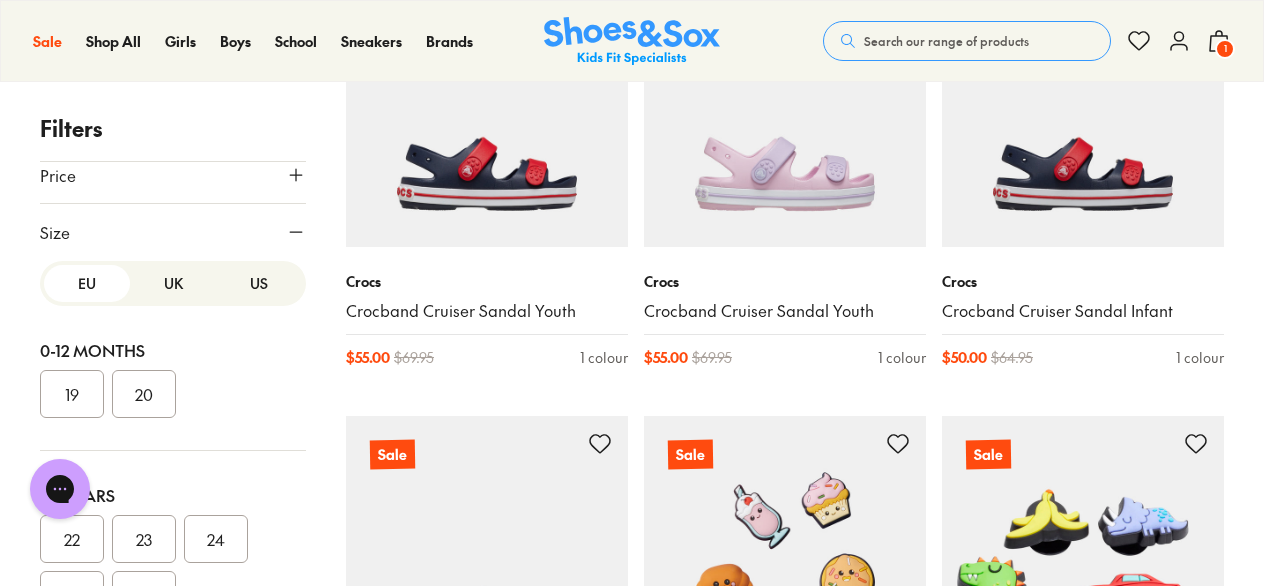 click on "UK" at bounding box center (173, 283) 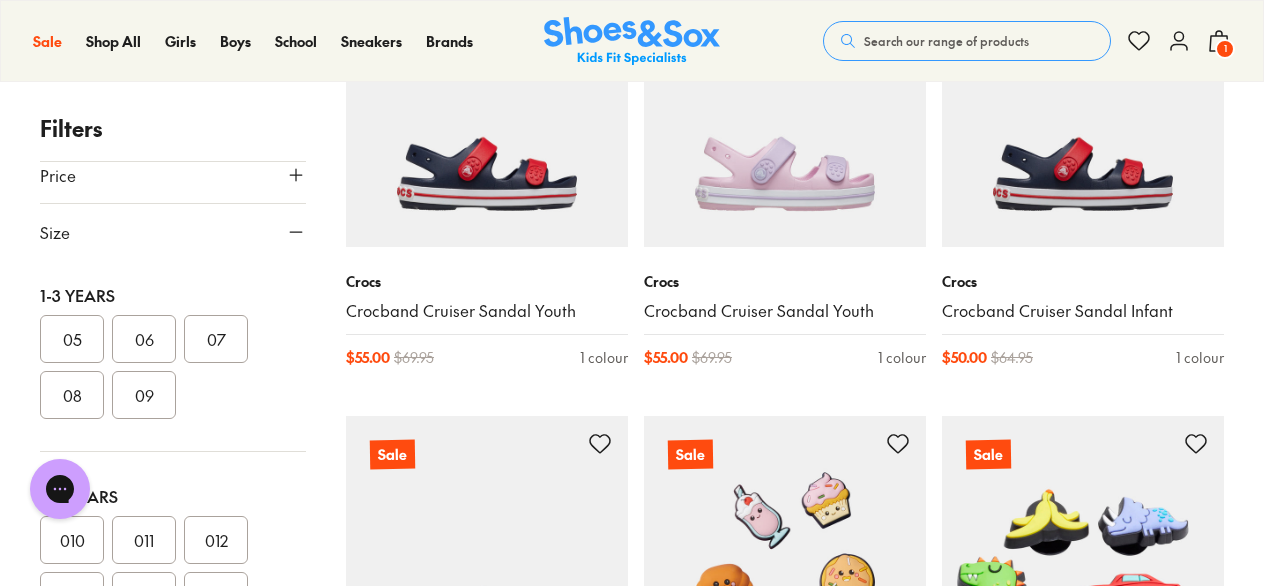 scroll, scrollTop: 407, scrollLeft: 0, axis: vertical 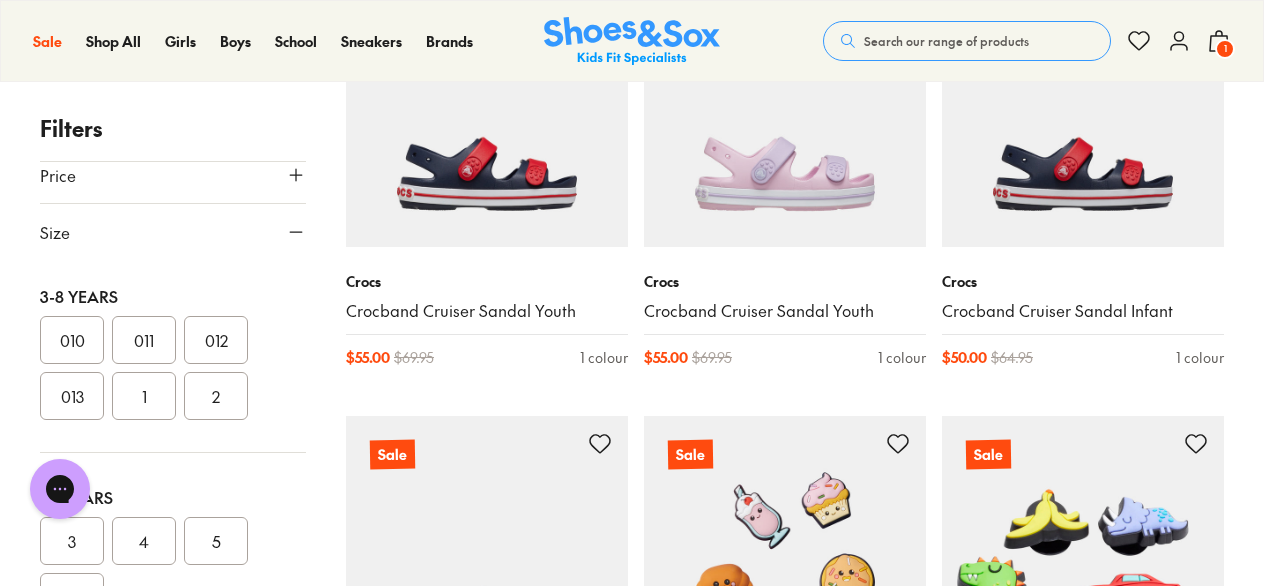 click on "010" at bounding box center (72, 340) 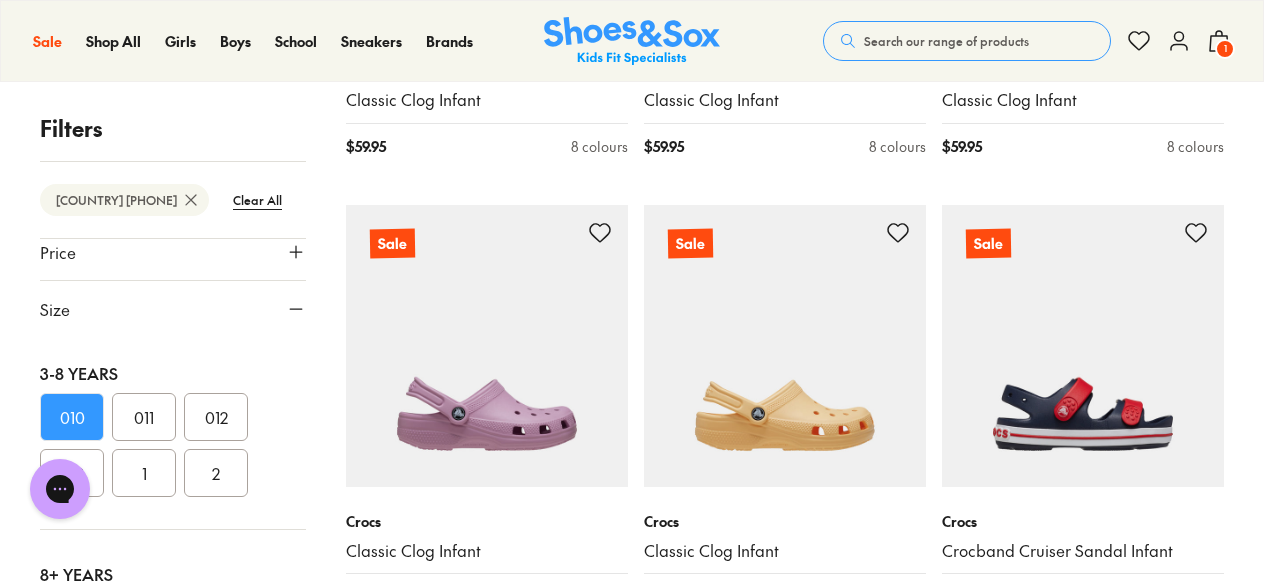 scroll, scrollTop: 3000, scrollLeft: 0, axis: vertical 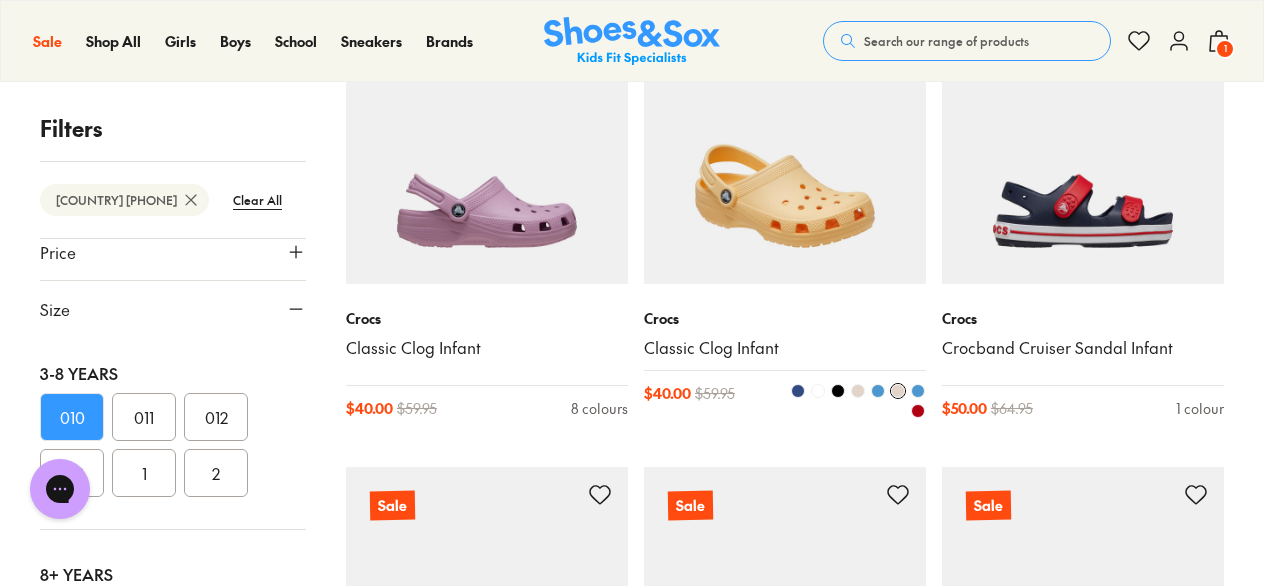 click at bounding box center [785, 143] 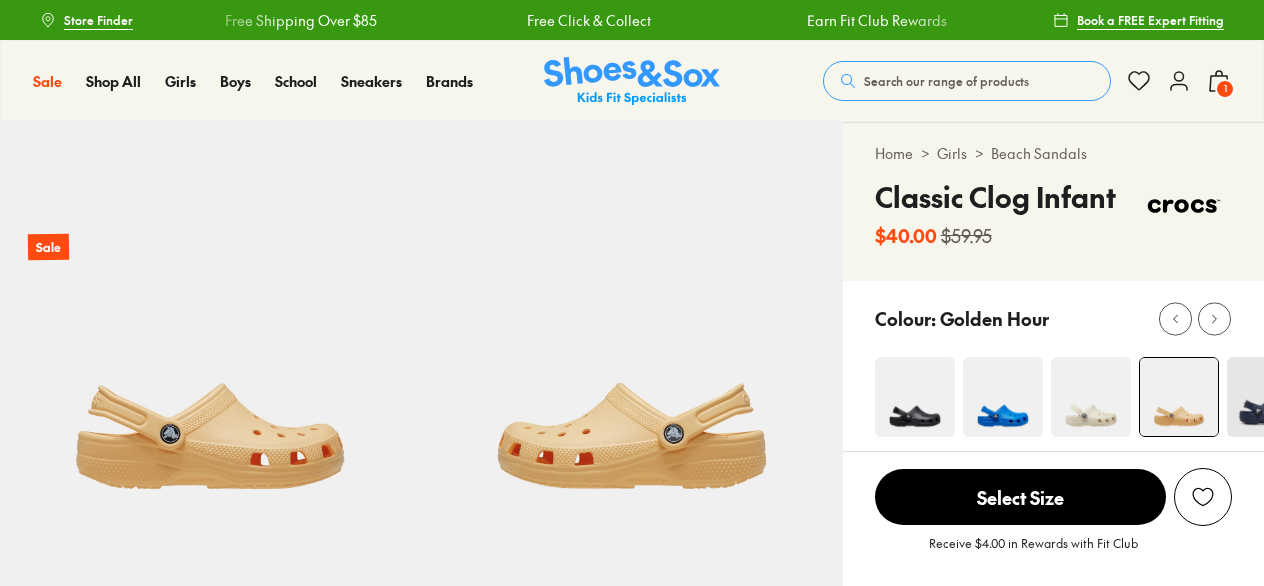 select on "*" 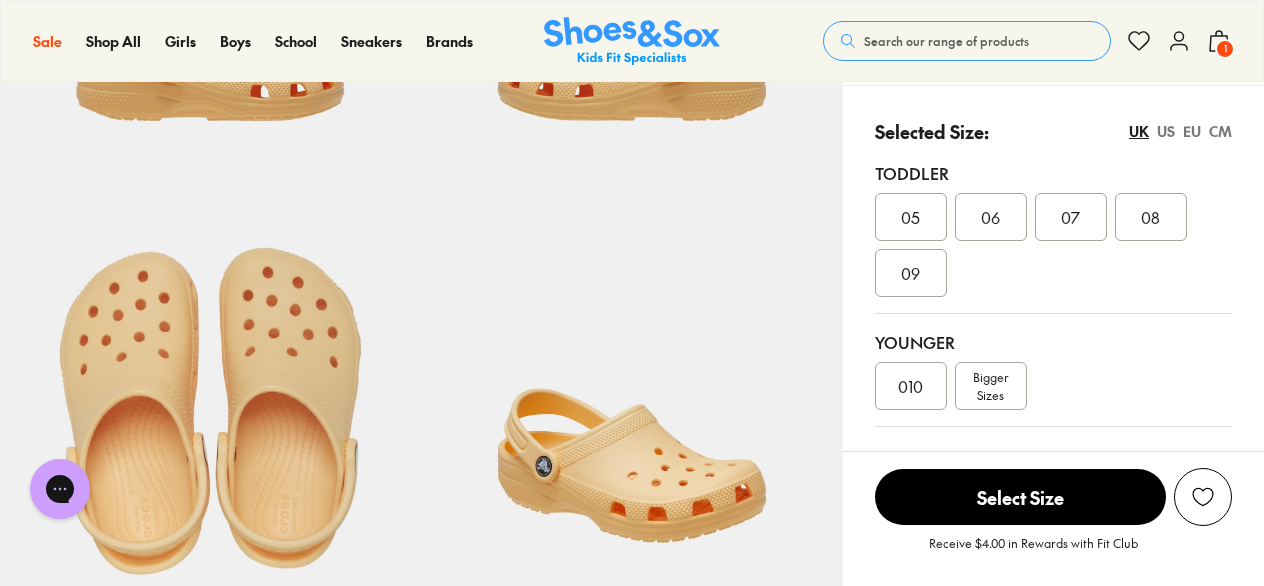 scroll, scrollTop: 400, scrollLeft: 0, axis: vertical 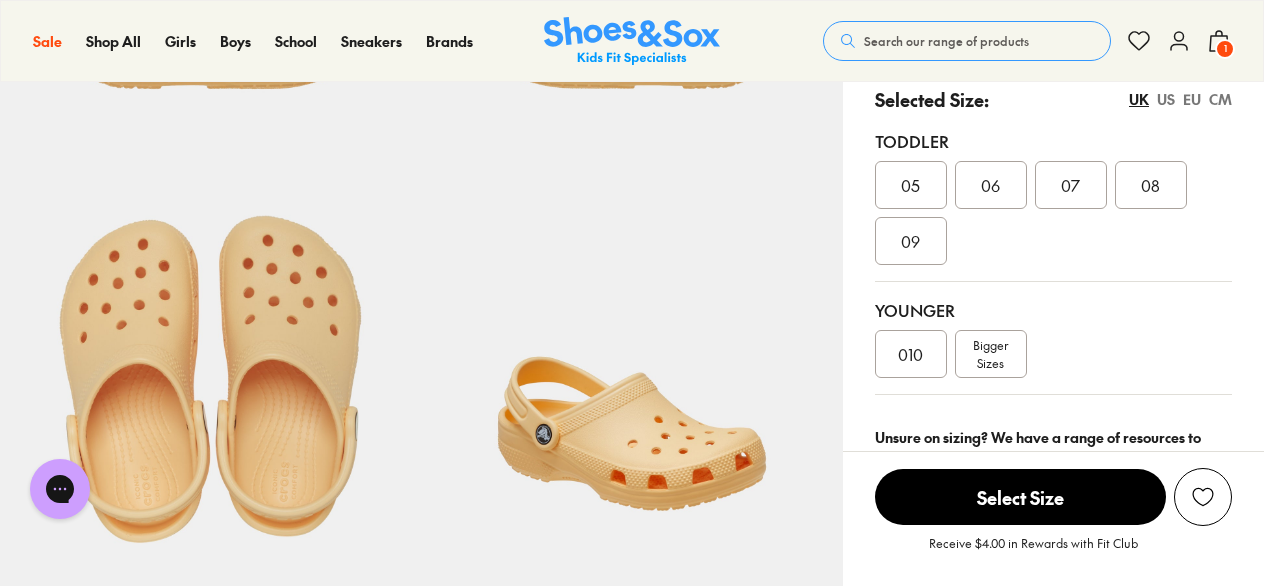 click on "010" at bounding box center (910, 354) 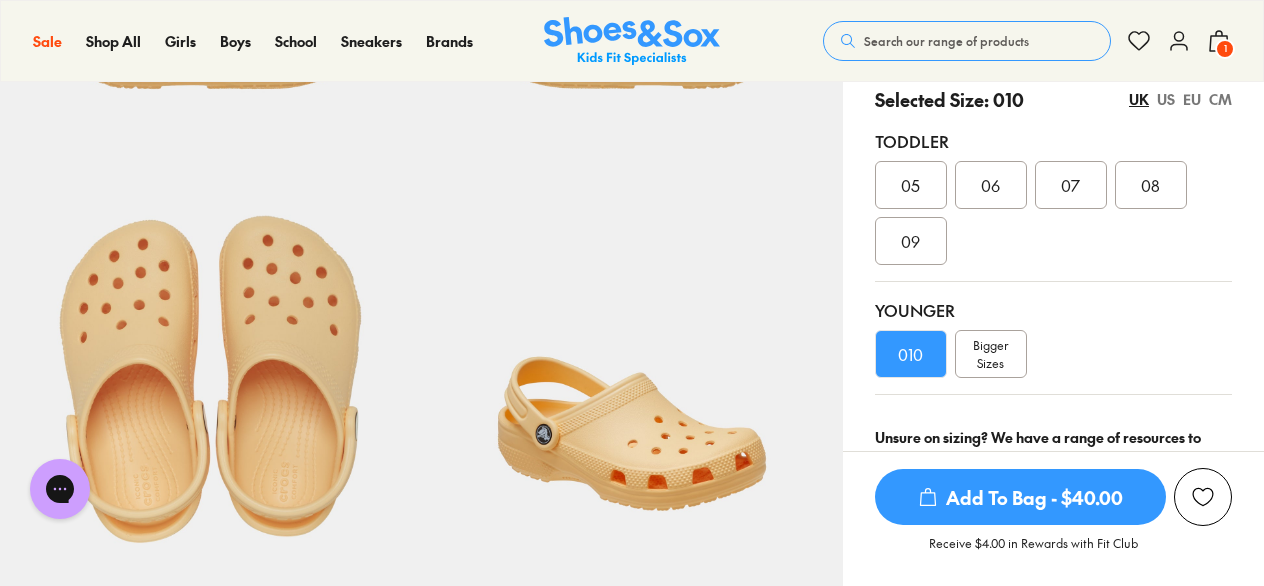 click on "Add To Bag - $40.00" at bounding box center [1020, 497] 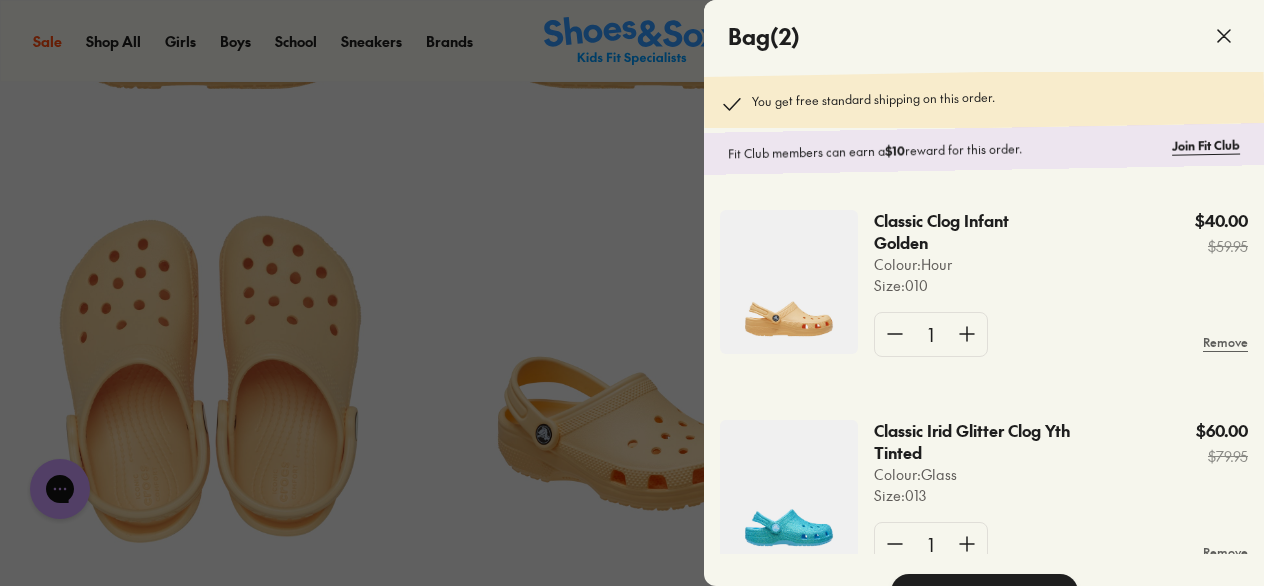 click 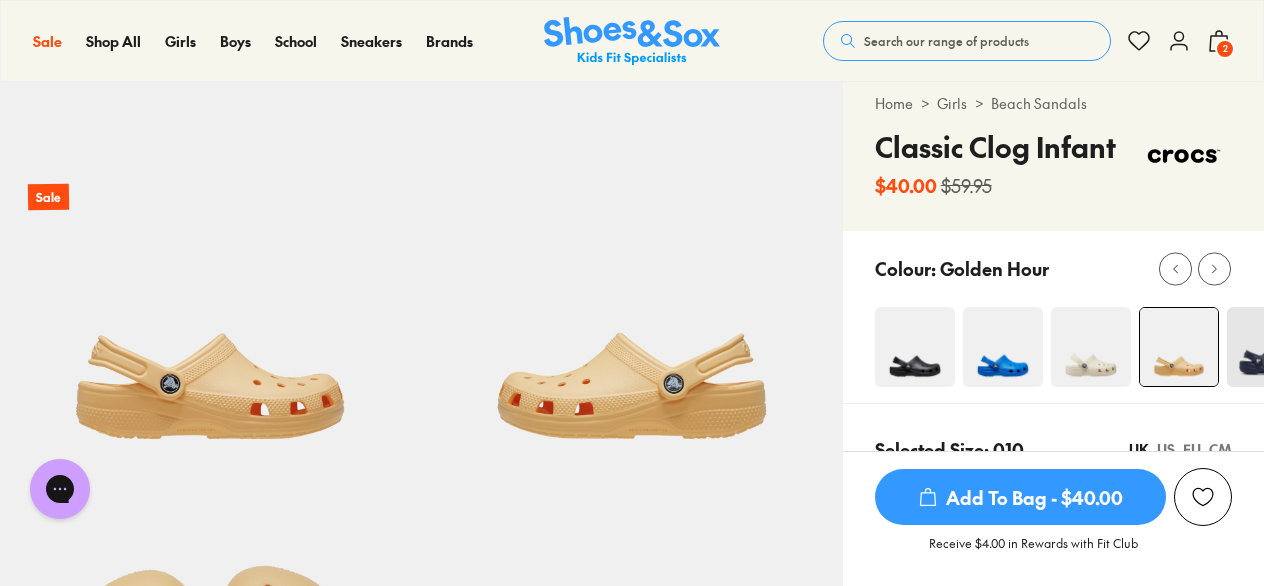 scroll, scrollTop: 0, scrollLeft: 0, axis: both 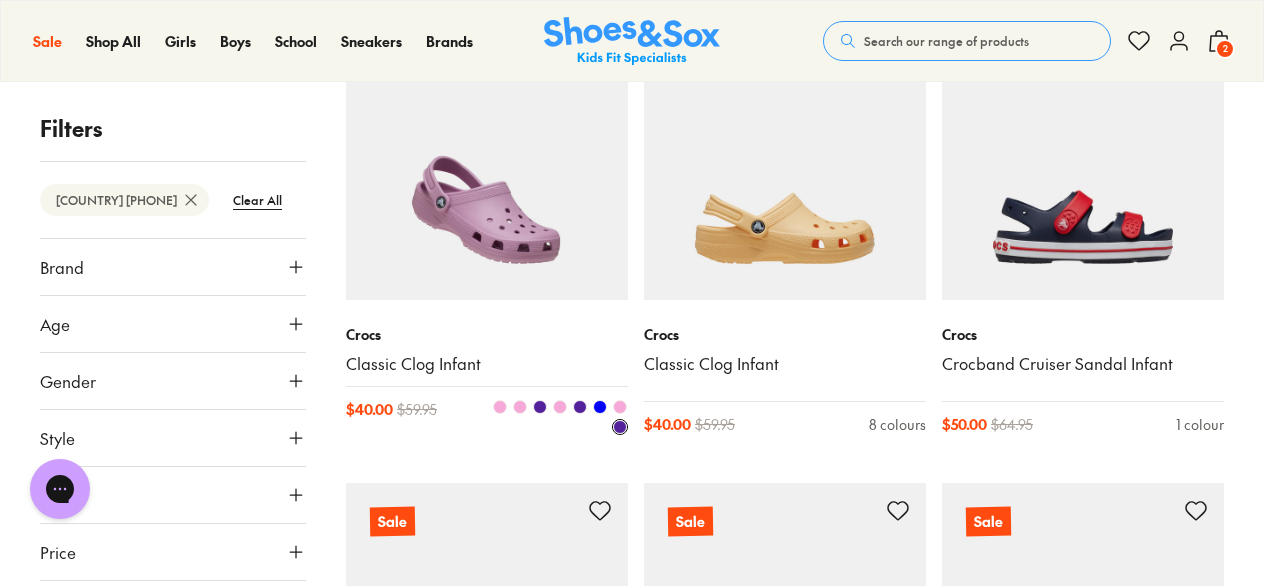 click at bounding box center [487, 159] 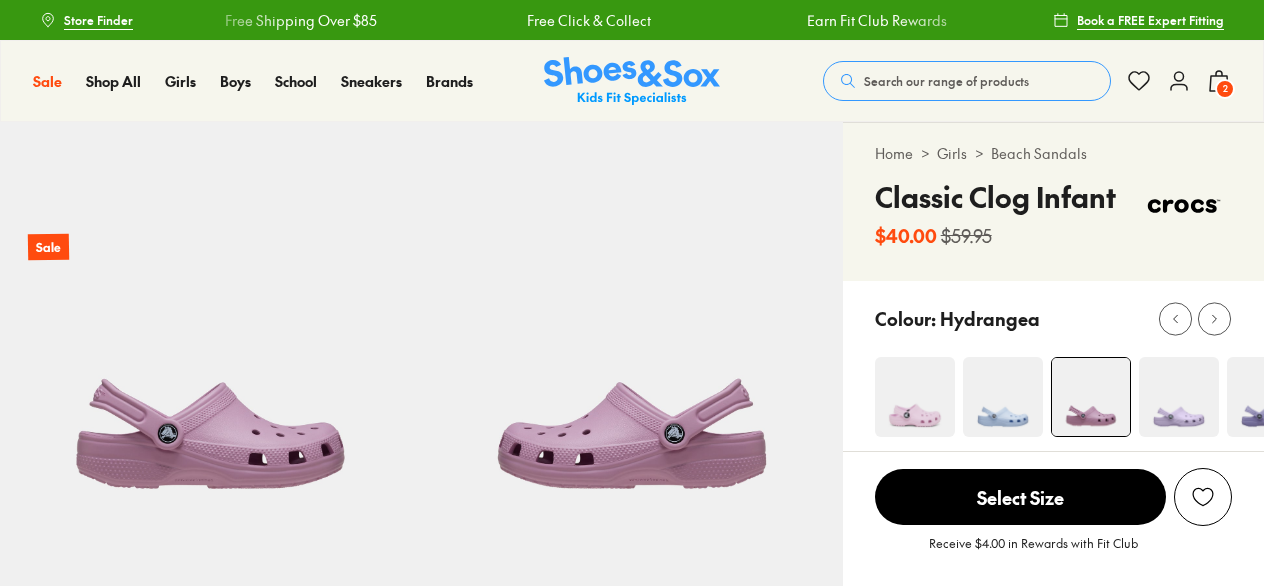 scroll, scrollTop: 0, scrollLeft: 0, axis: both 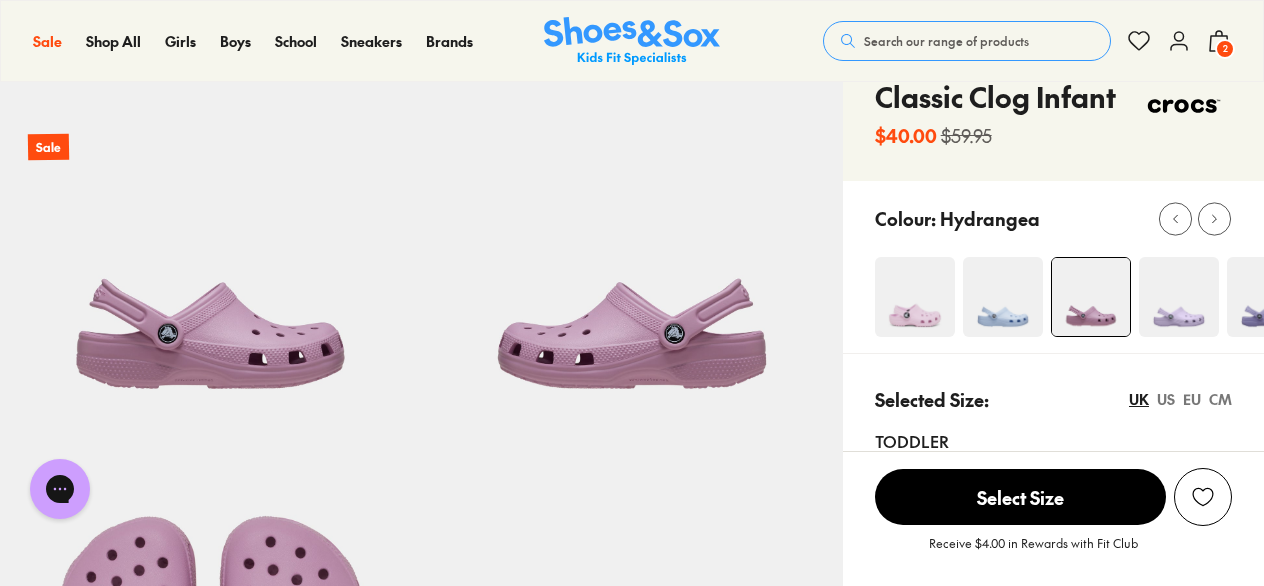 click at bounding box center (1003, 297) 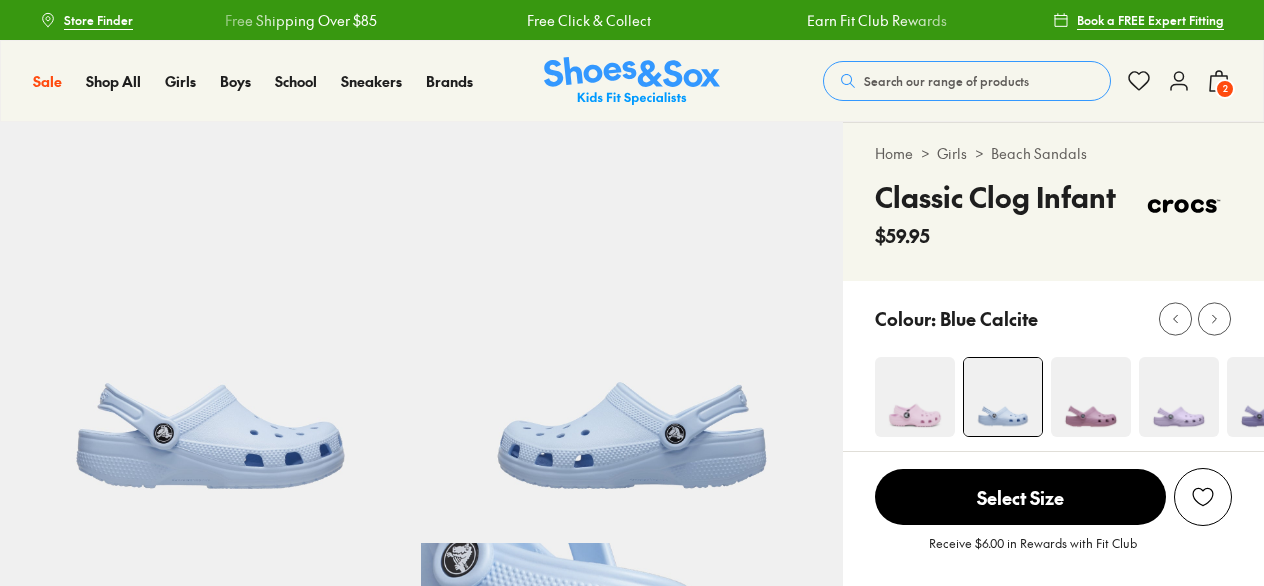 scroll, scrollTop: 0, scrollLeft: 0, axis: both 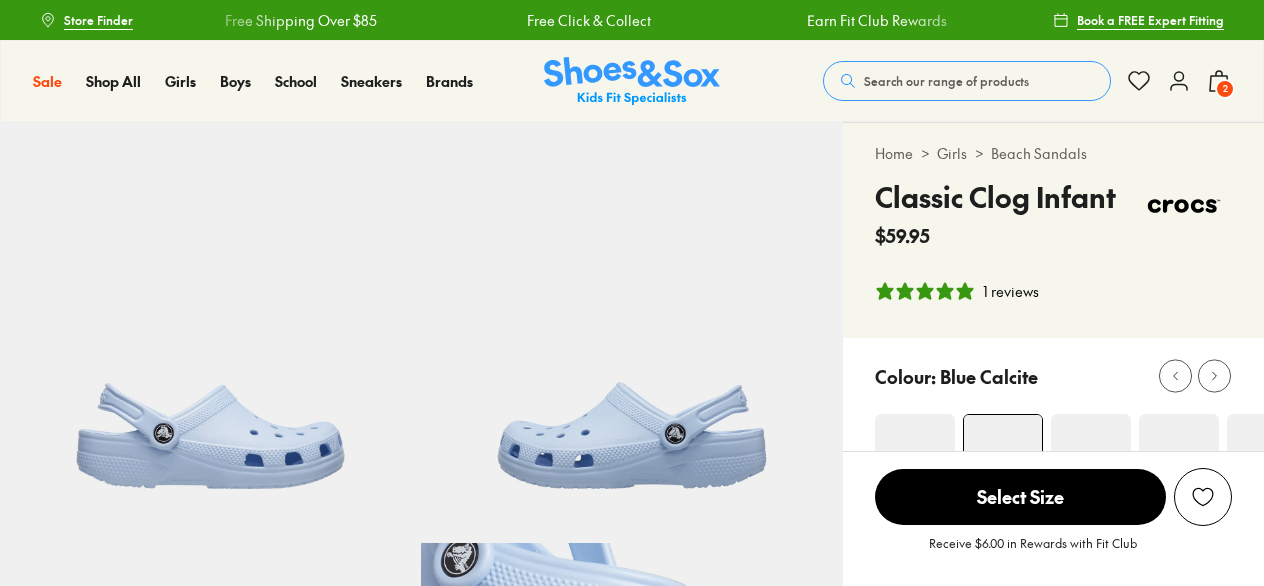 select on "*" 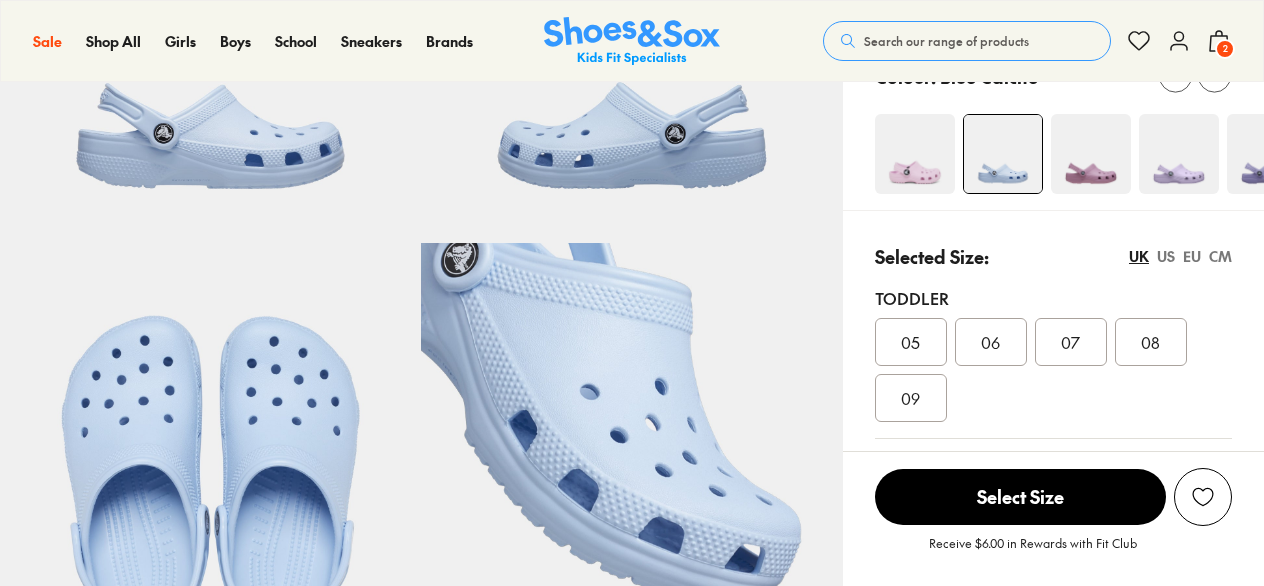 click at bounding box center (1267, 154) 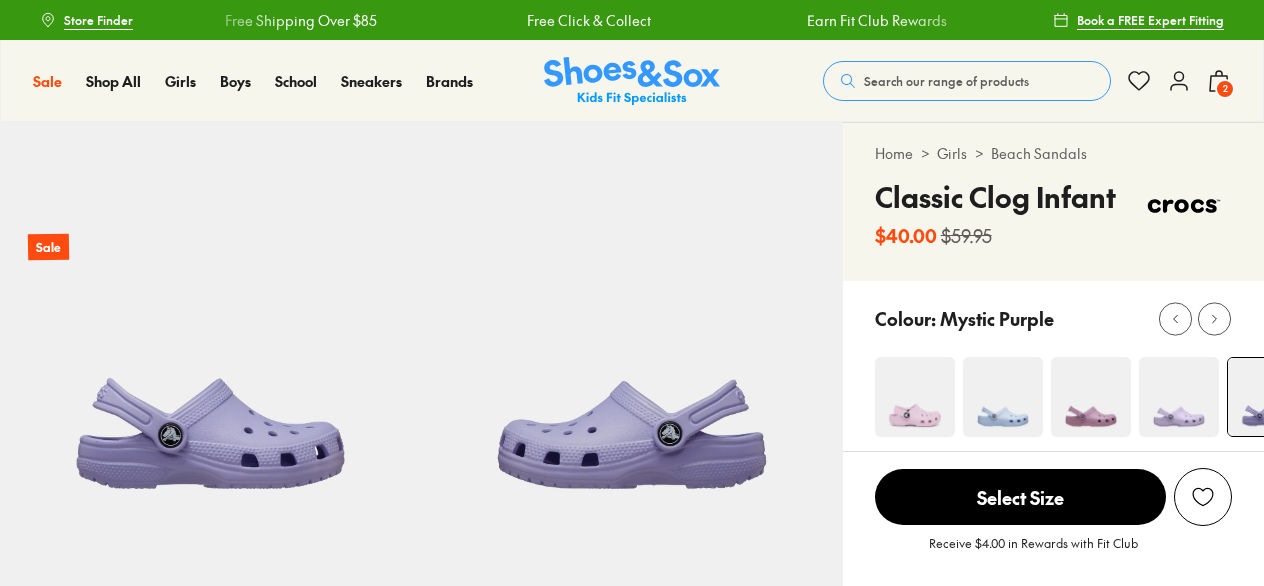 scroll, scrollTop: 0, scrollLeft: 0, axis: both 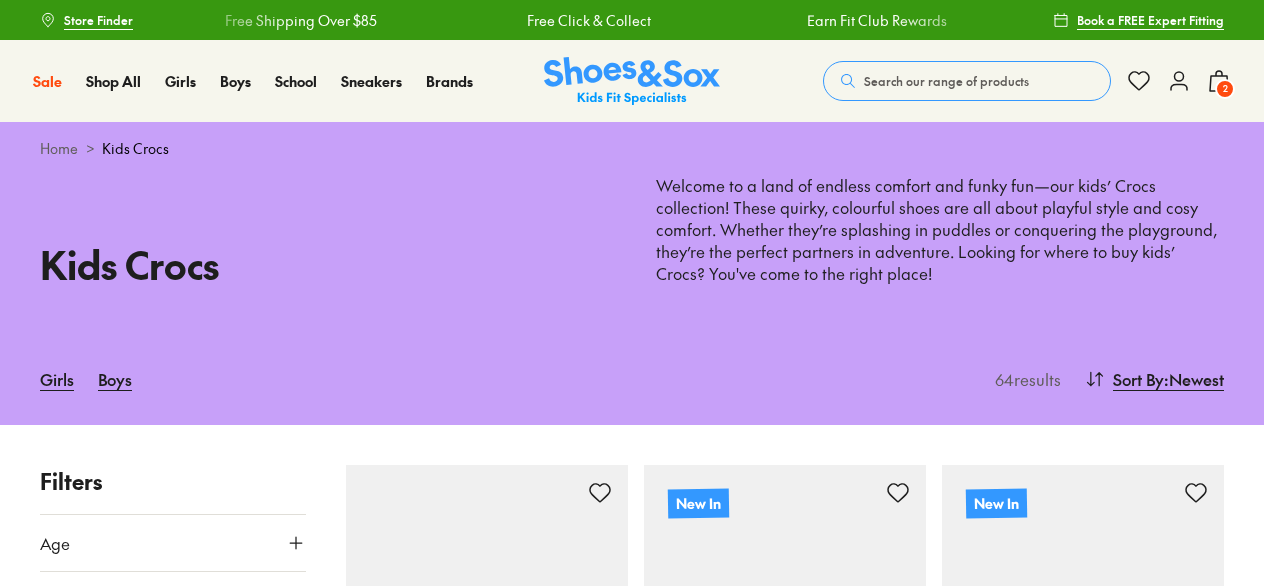 click on "Search our range of products" at bounding box center (946, 81) 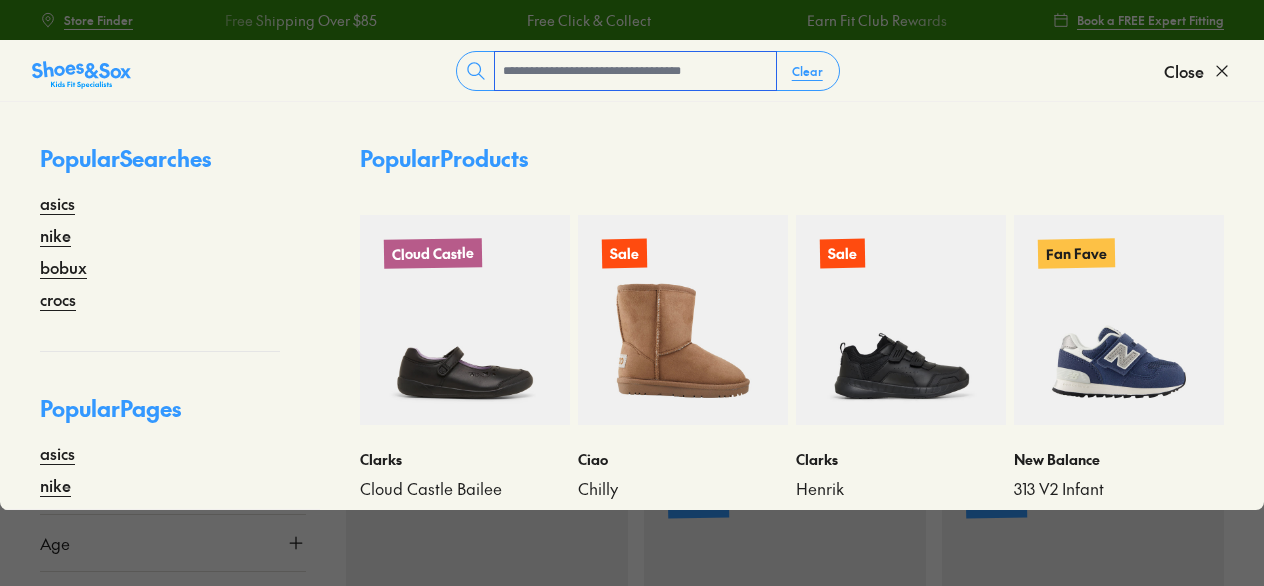 scroll, scrollTop: 0, scrollLeft: 0, axis: both 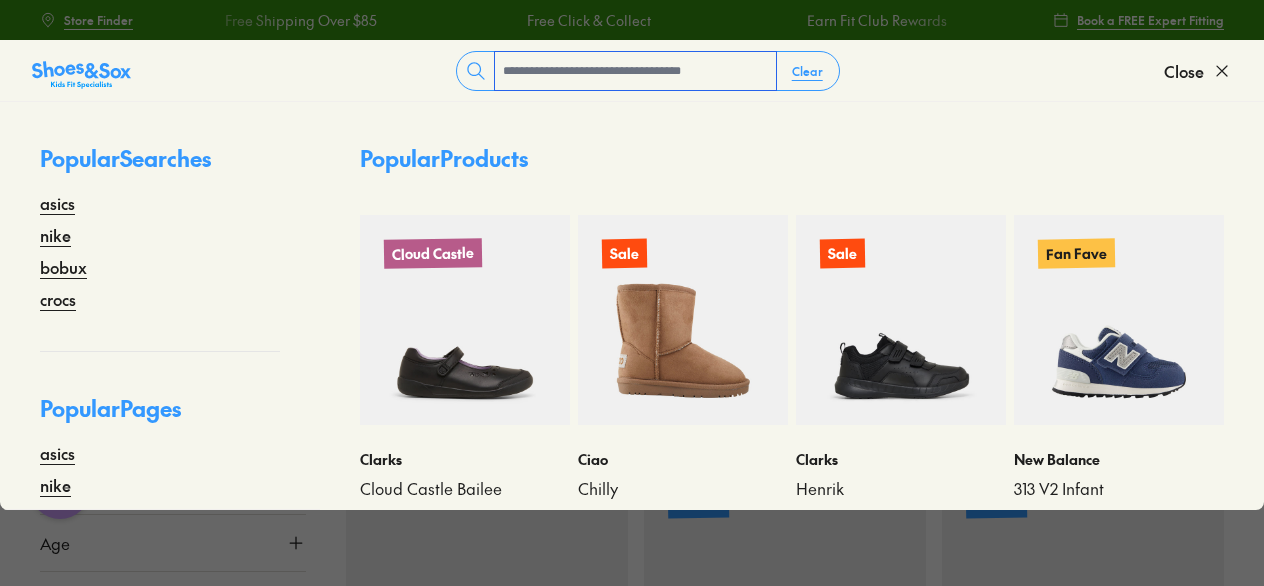 click at bounding box center [635, 71] 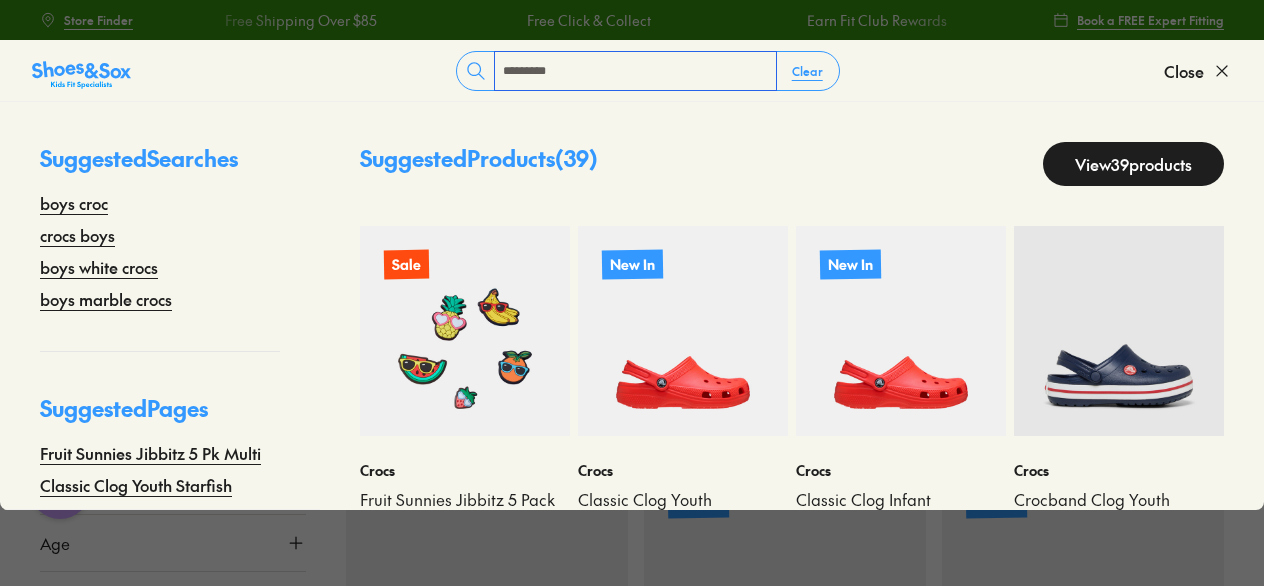 type on "*********" 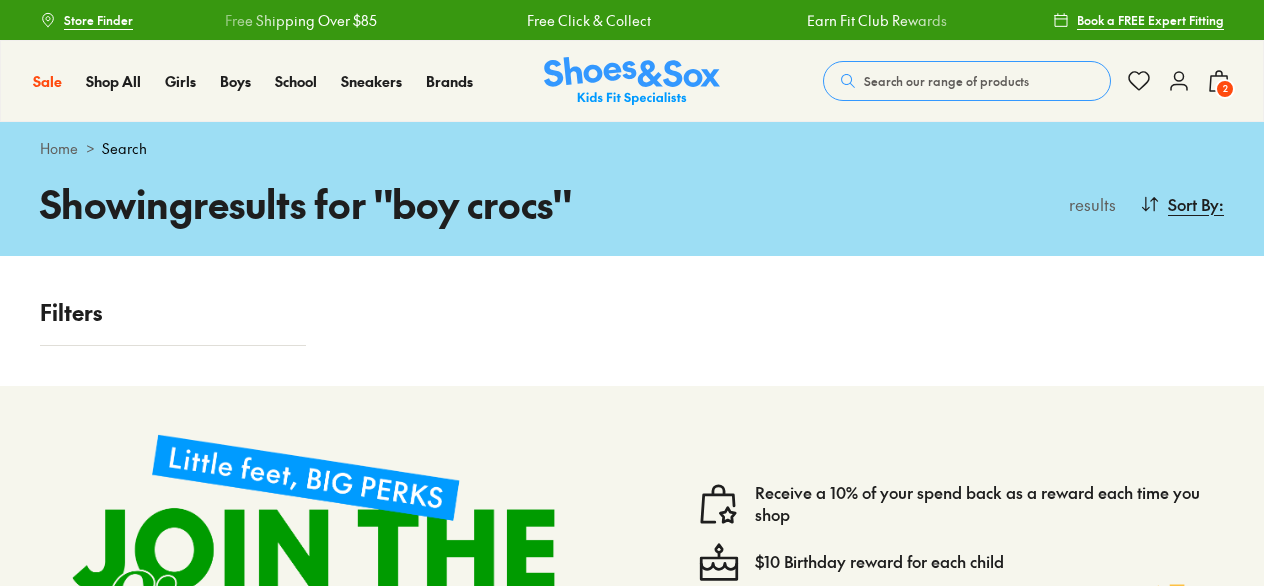 scroll, scrollTop: 300, scrollLeft: 0, axis: vertical 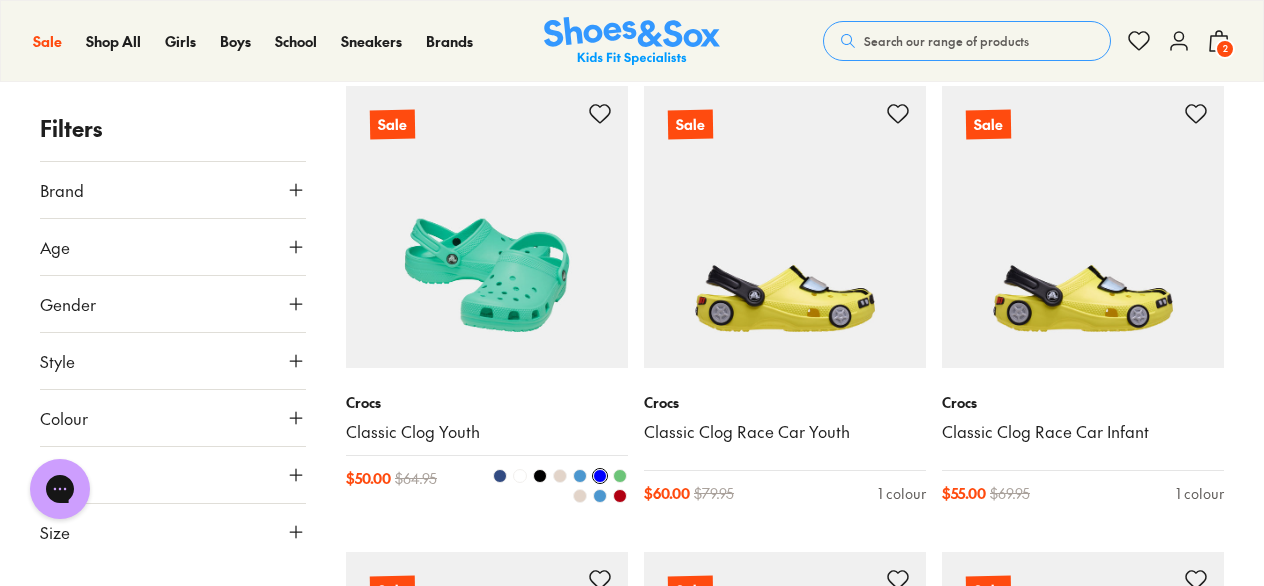 click at bounding box center [487, 227] 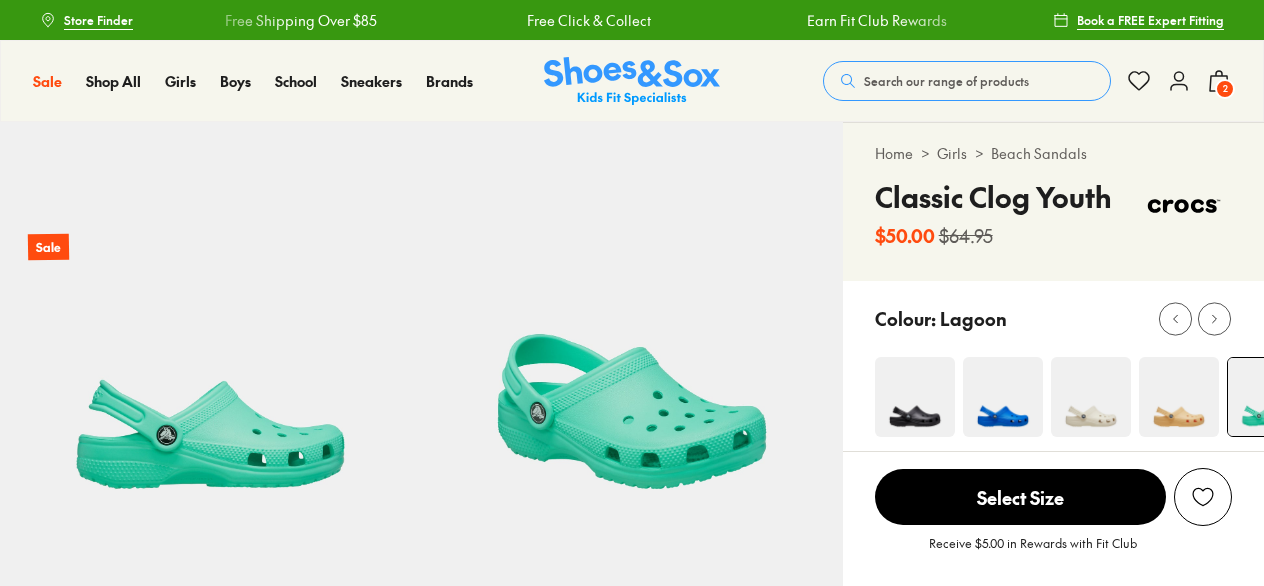scroll, scrollTop: 0, scrollLeft: 0, axis: both 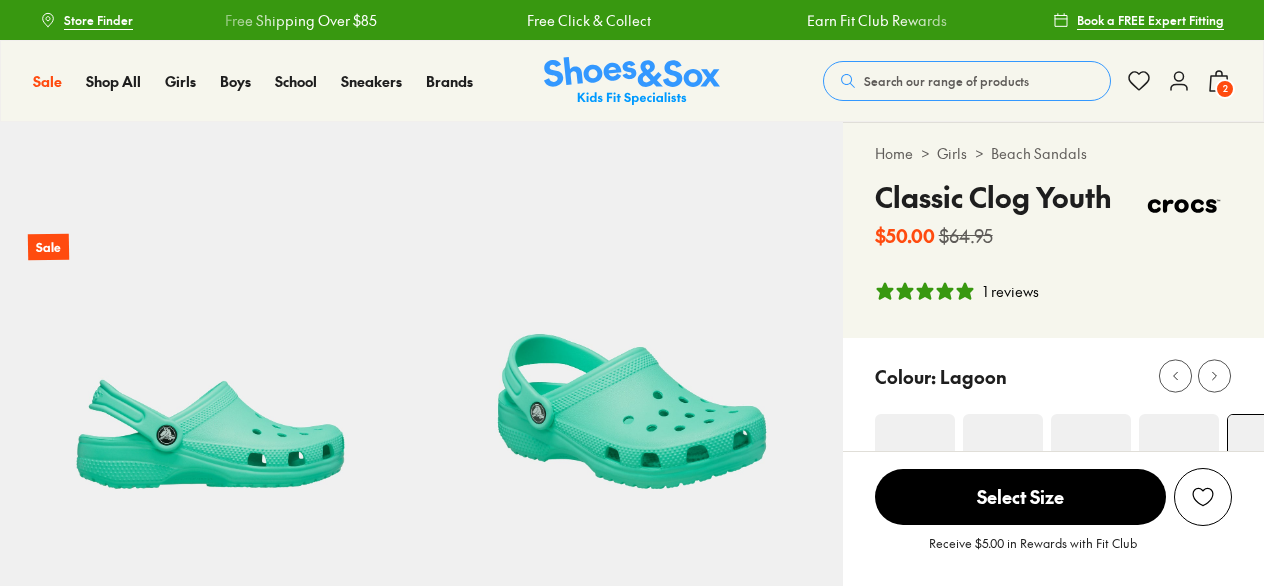 select on "*" 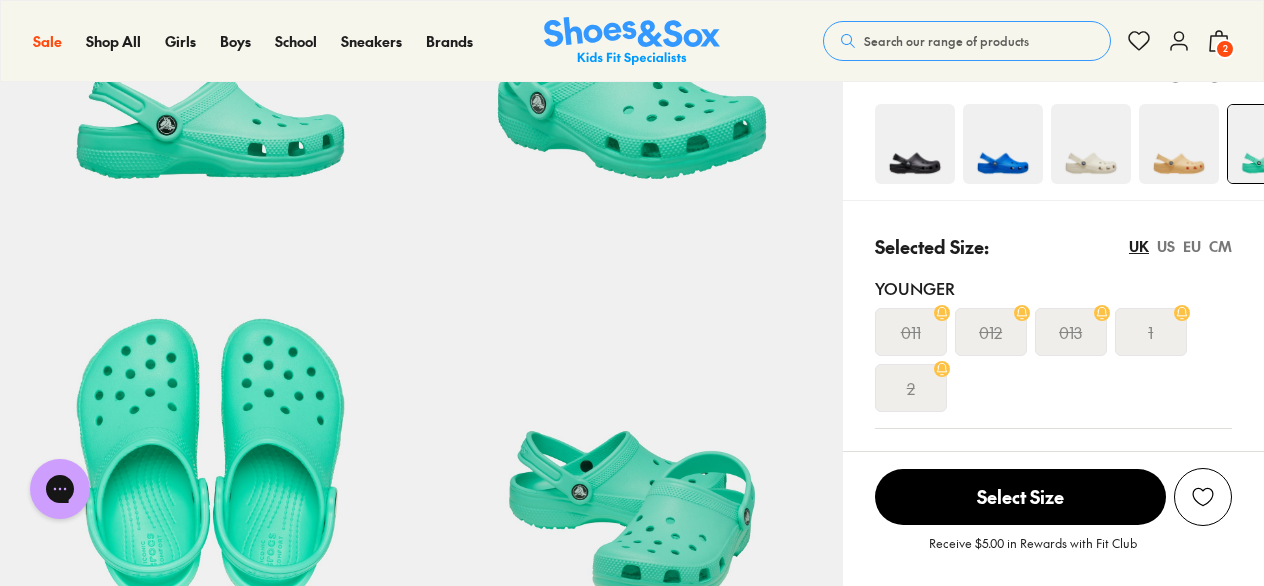 scroll, scrollTop: 300, scrollLeft: 0, axis: vertical 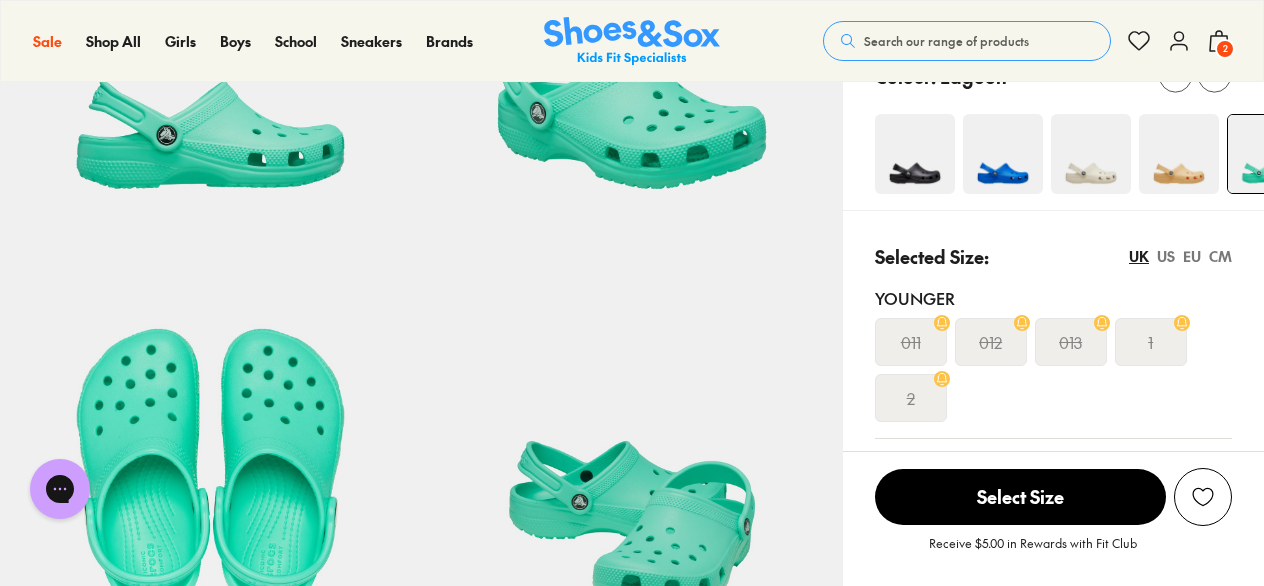 click on "Younger" at bounding box center (1053, 298) 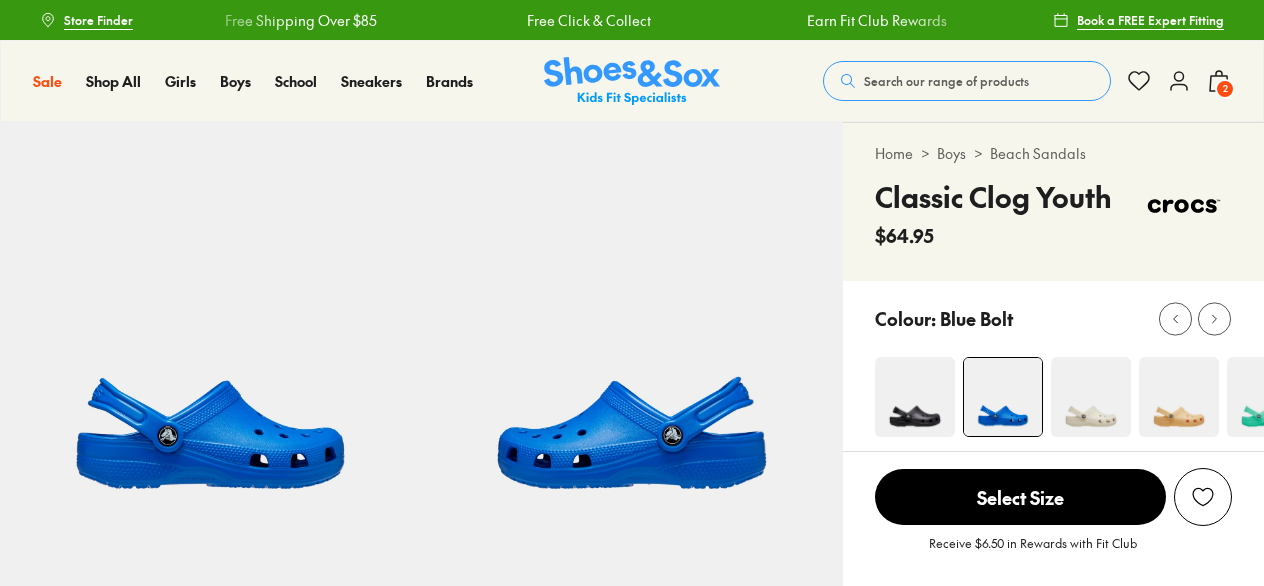 scroll, scrollTop: 0, scrollLeft: 0, axis: both 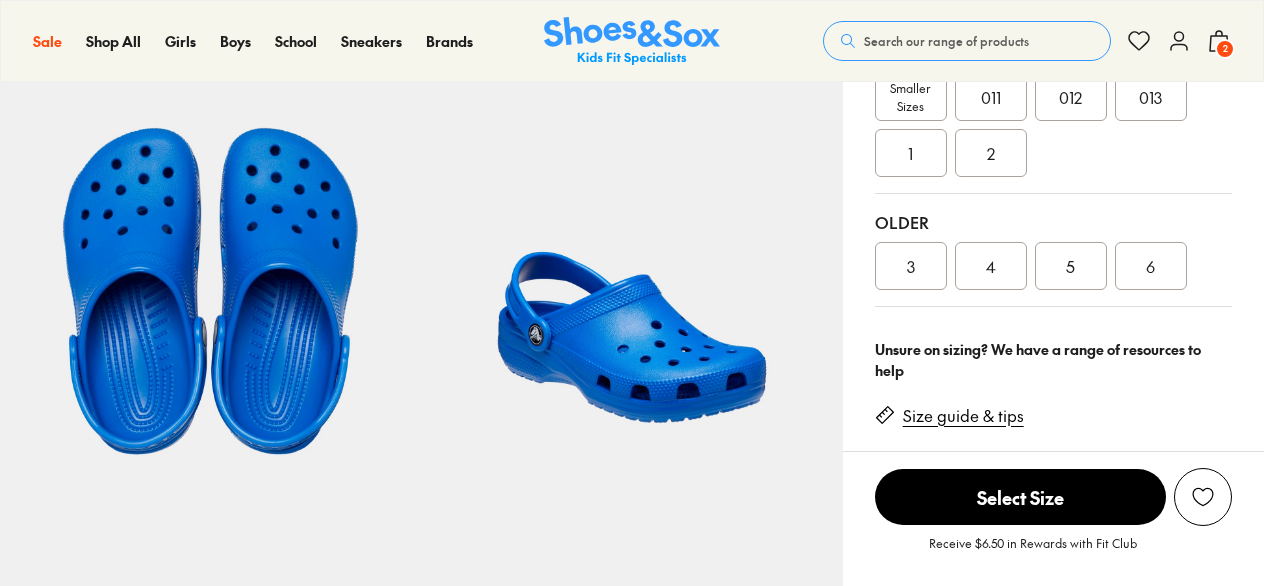select on "*" 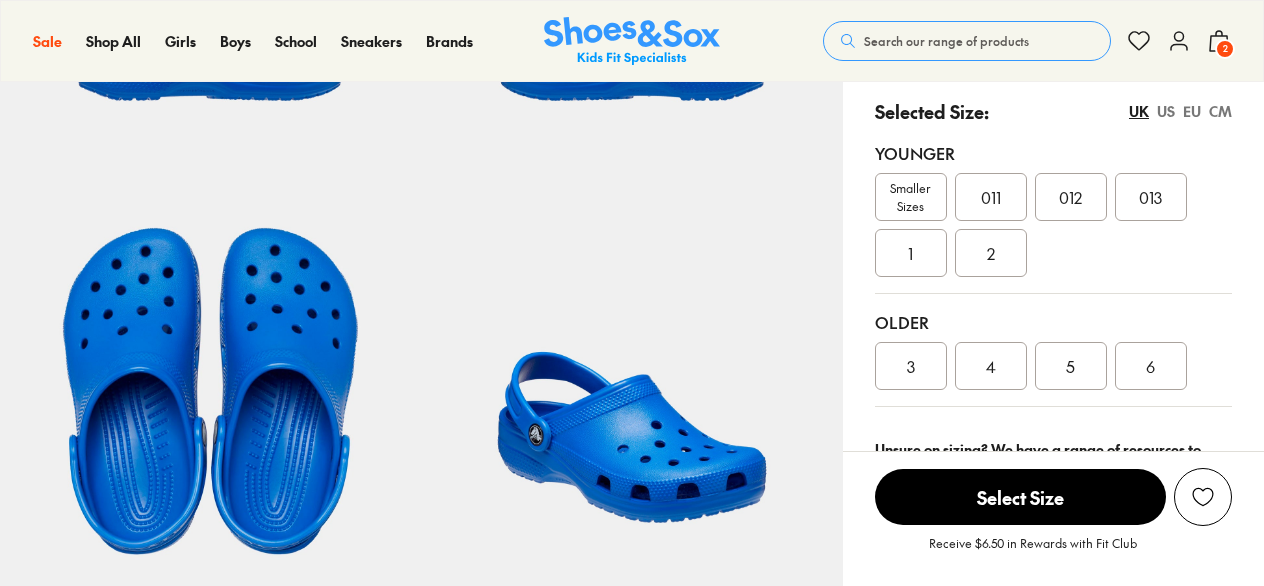 scroll, scrollTop: 300, scrollLeft: 0, axis: vertical 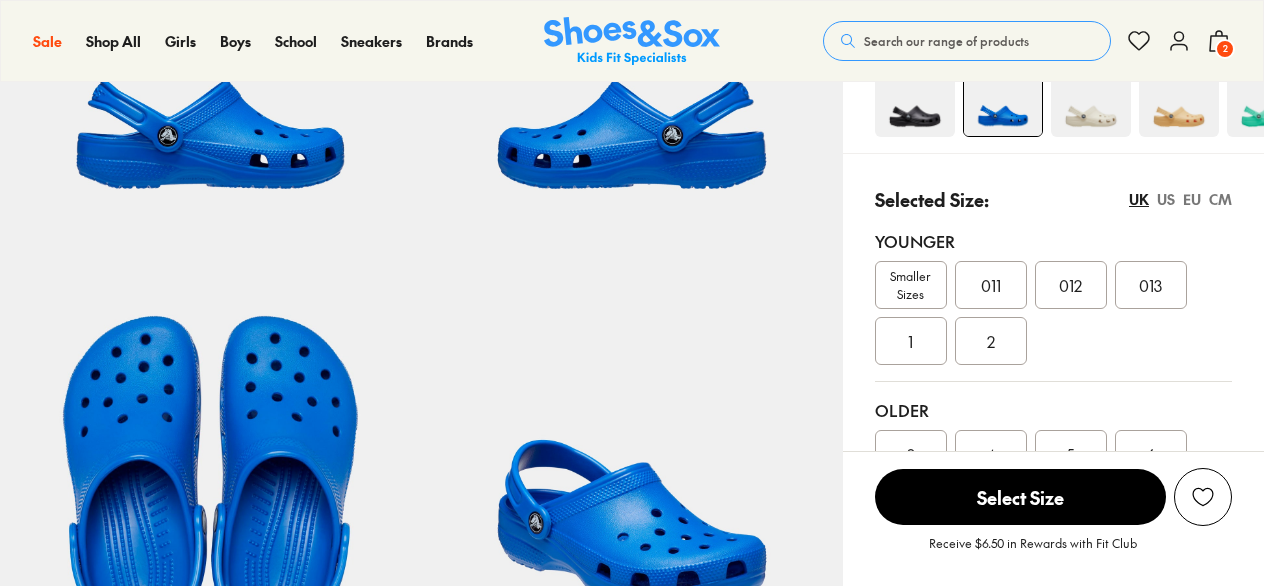 click on "Smaller Sizes" at bounding box center [911, 285] 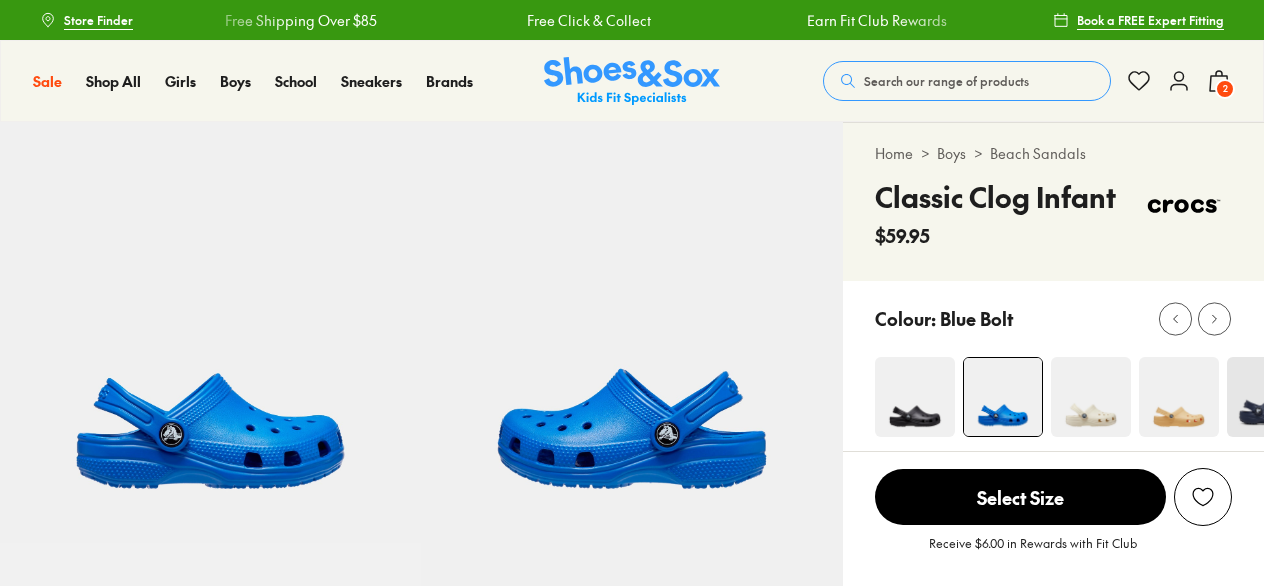 scroll, scrollTop: 0, scrollLeft: 0, axis: both 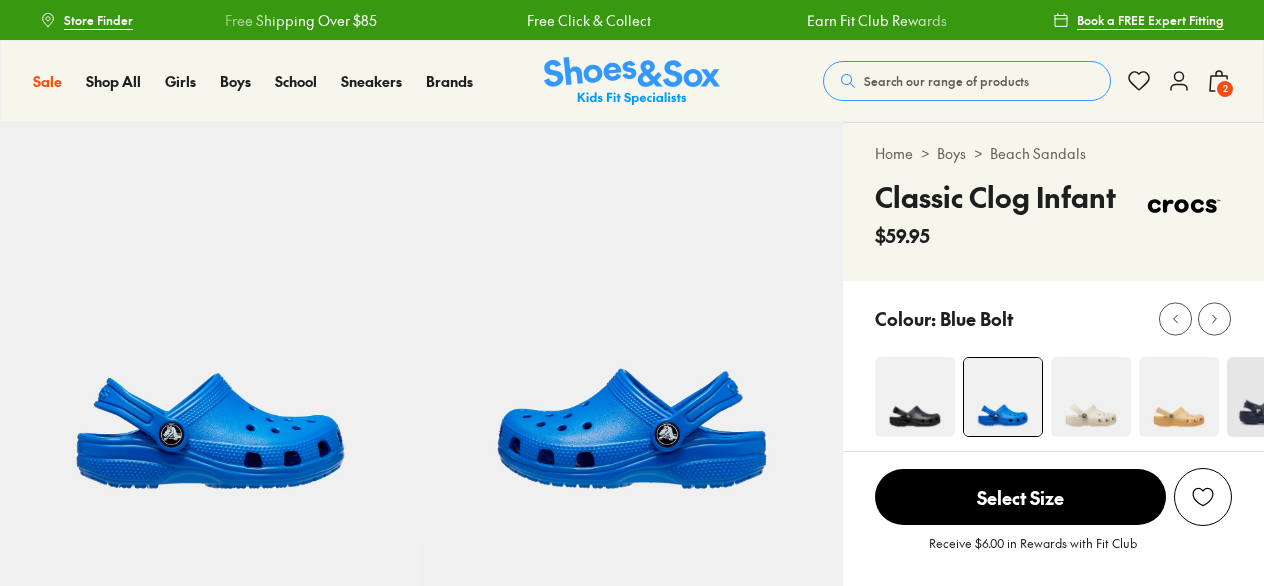 select on "*" 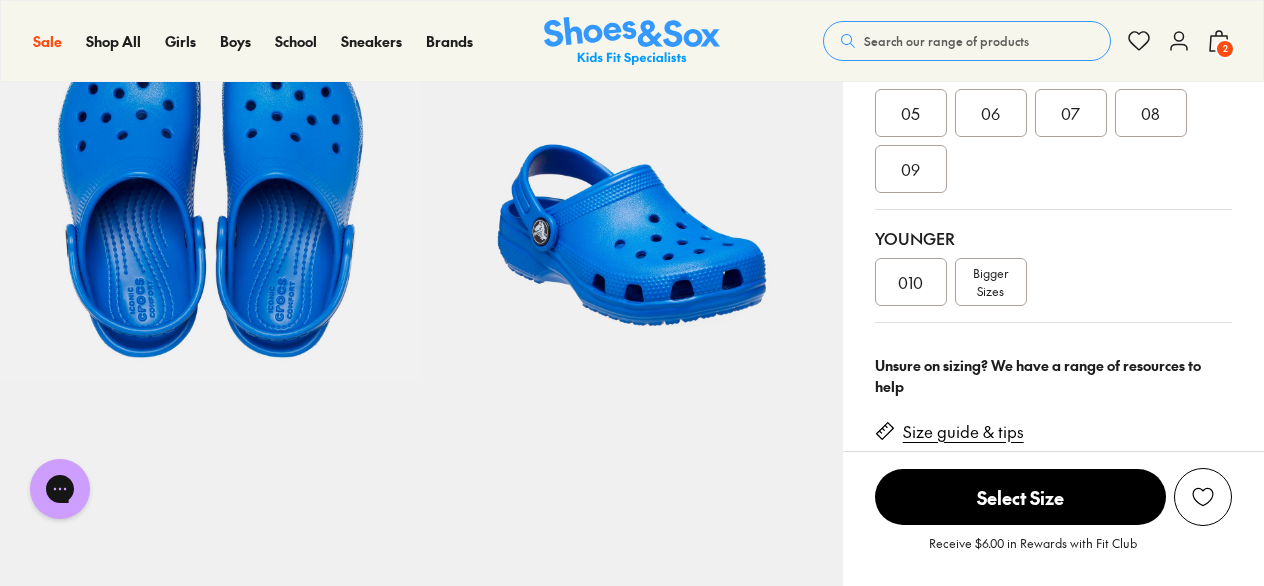 scroll, scrollTop: 600, scrollLeft: 0, axis: vertical 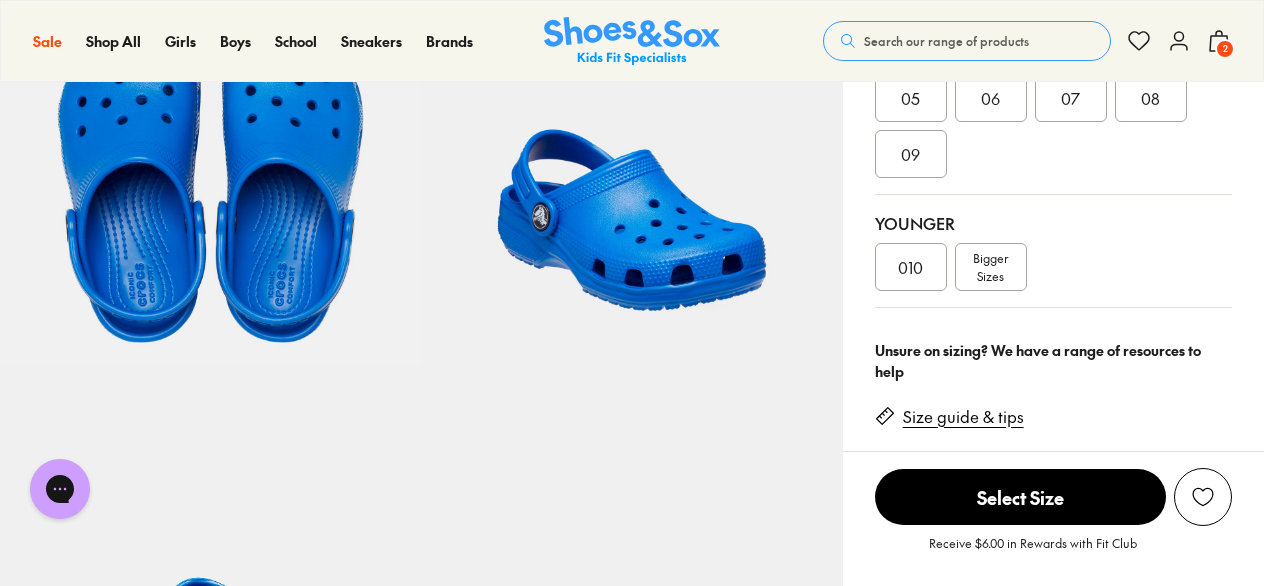 click on "010" at bounding box center [910, 267] 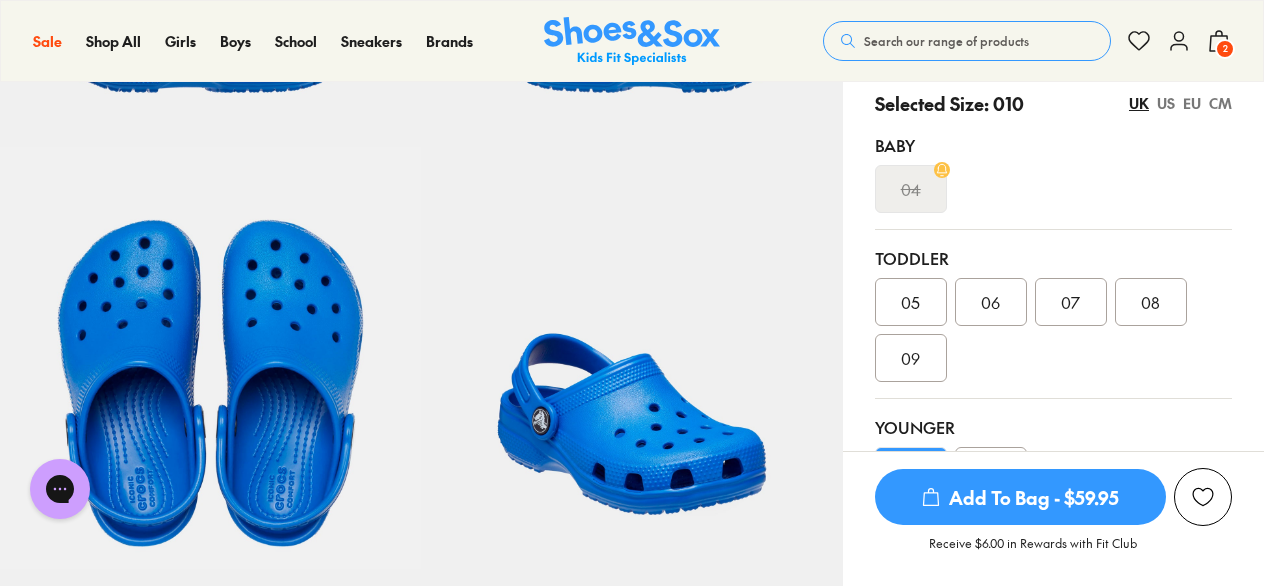 scroll, scrollTop: 300, scrollLeft: 0, axis: vertical 